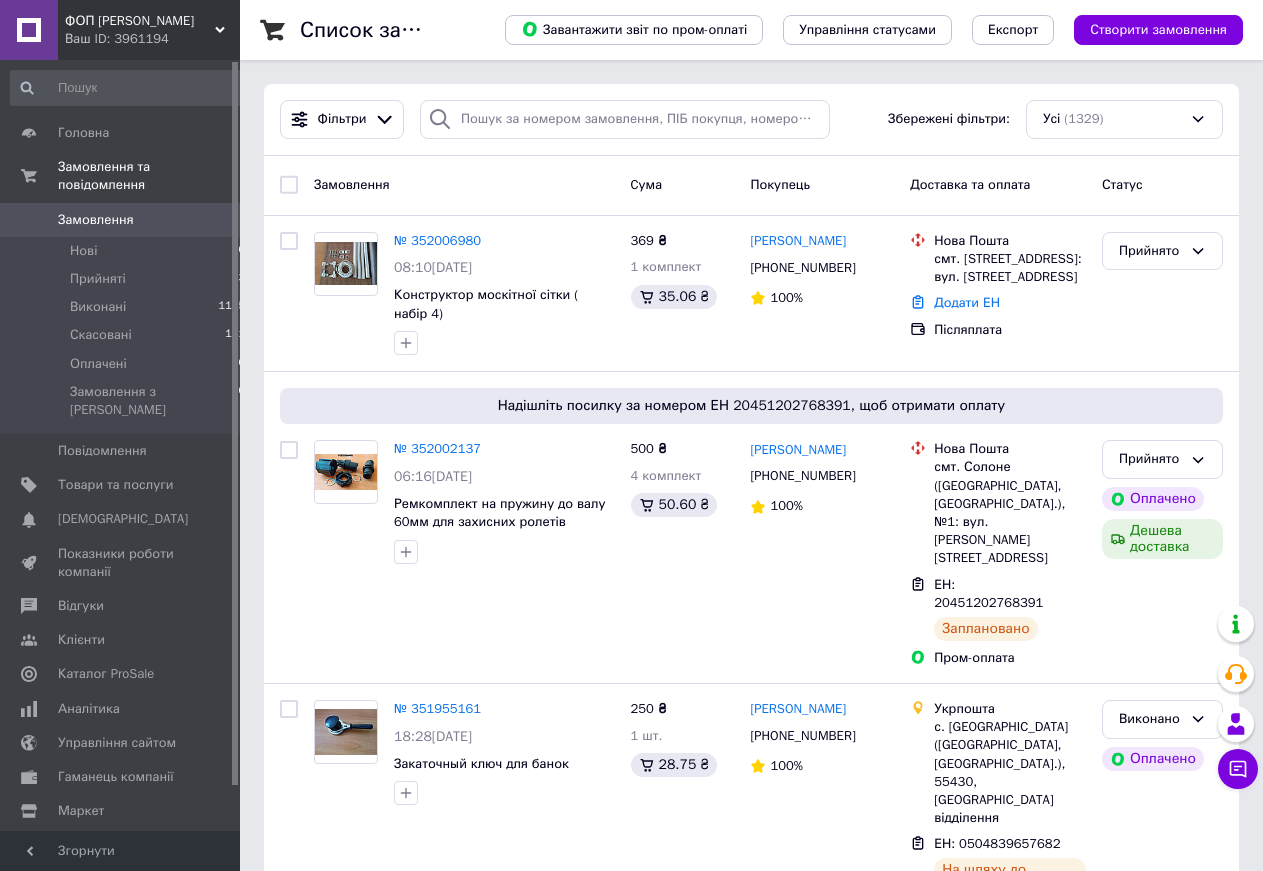 scroll, scrollTop: 0, scrollLeft: 0, axis: both 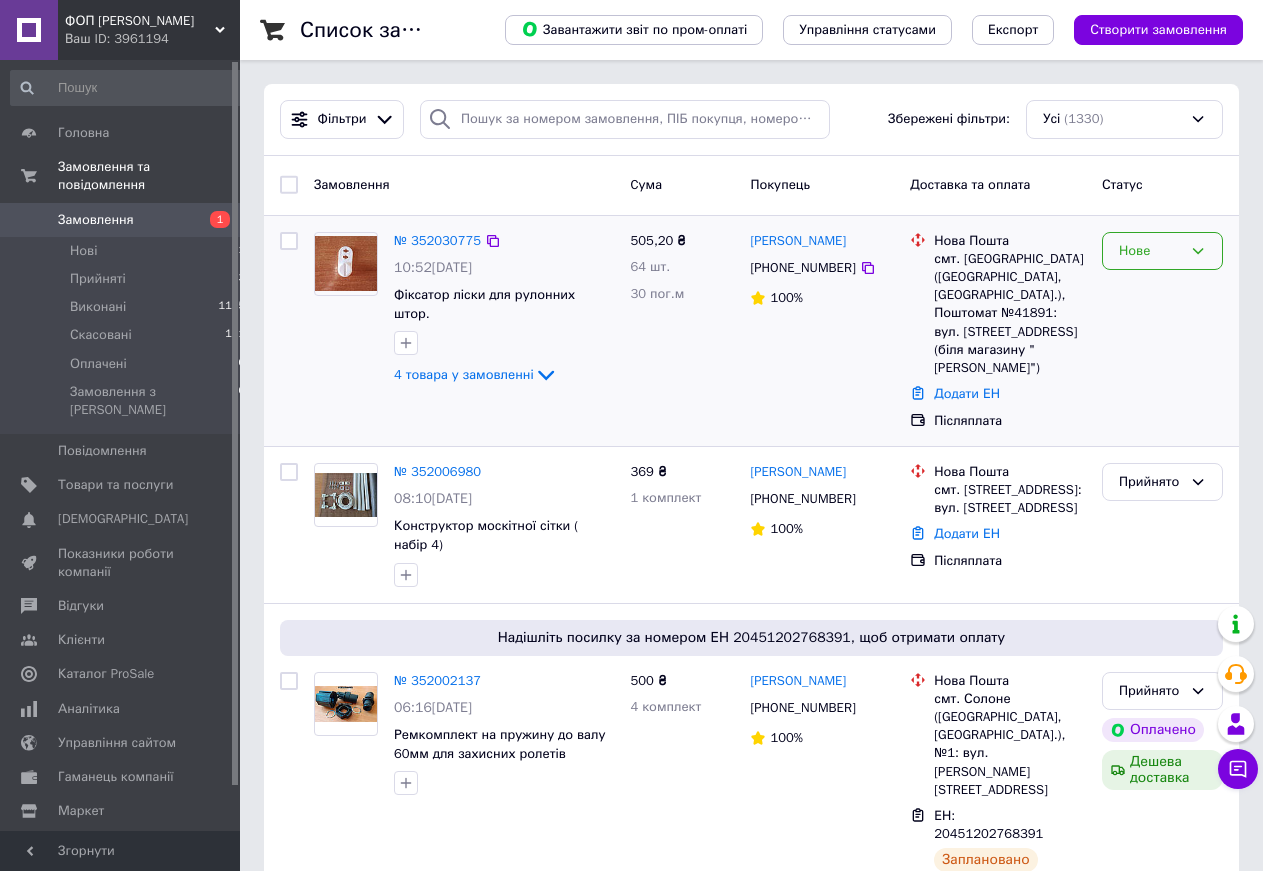 click 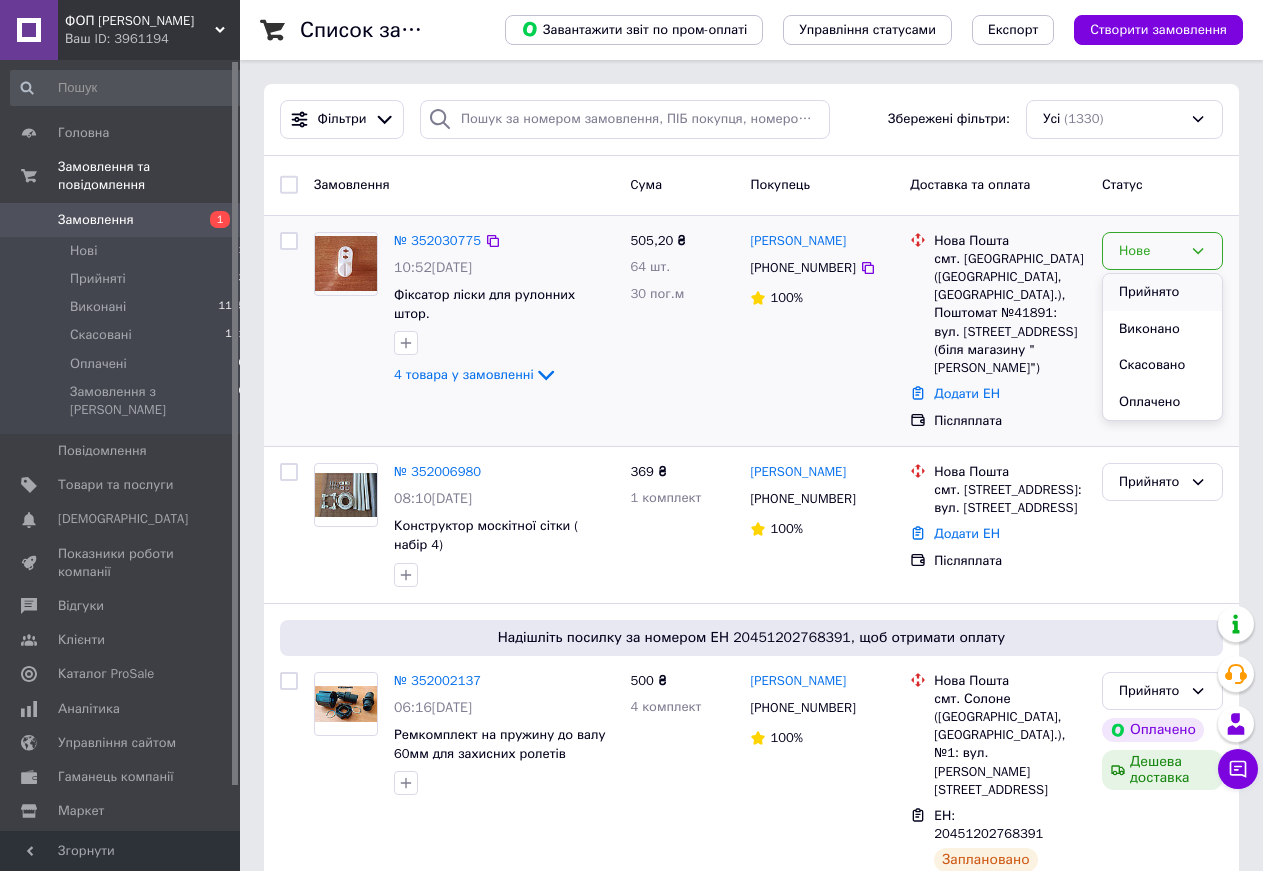 click on "Прийнято" at bounding box center [1162, 292] 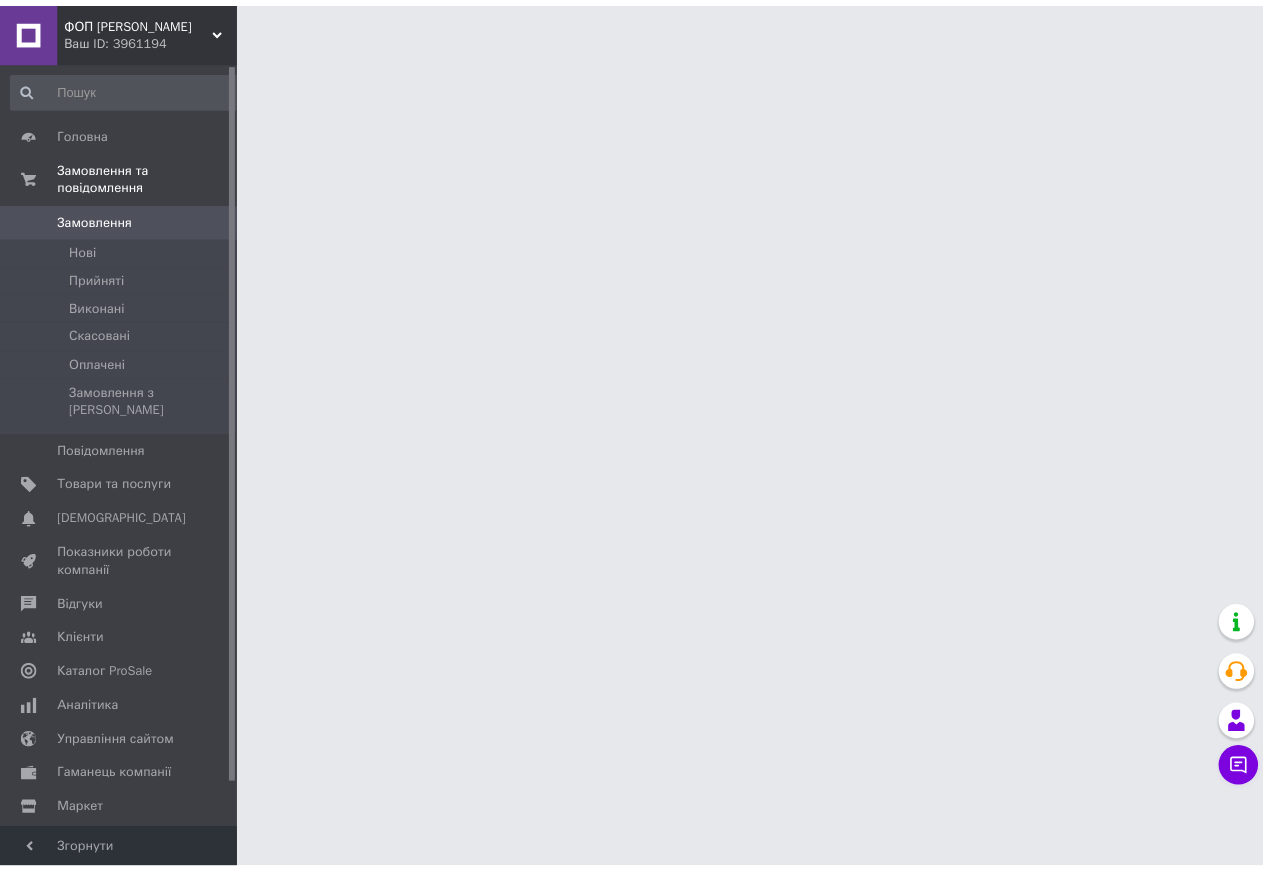 scroll, scrollTop: 0, scrollLeft: 0, axis: both 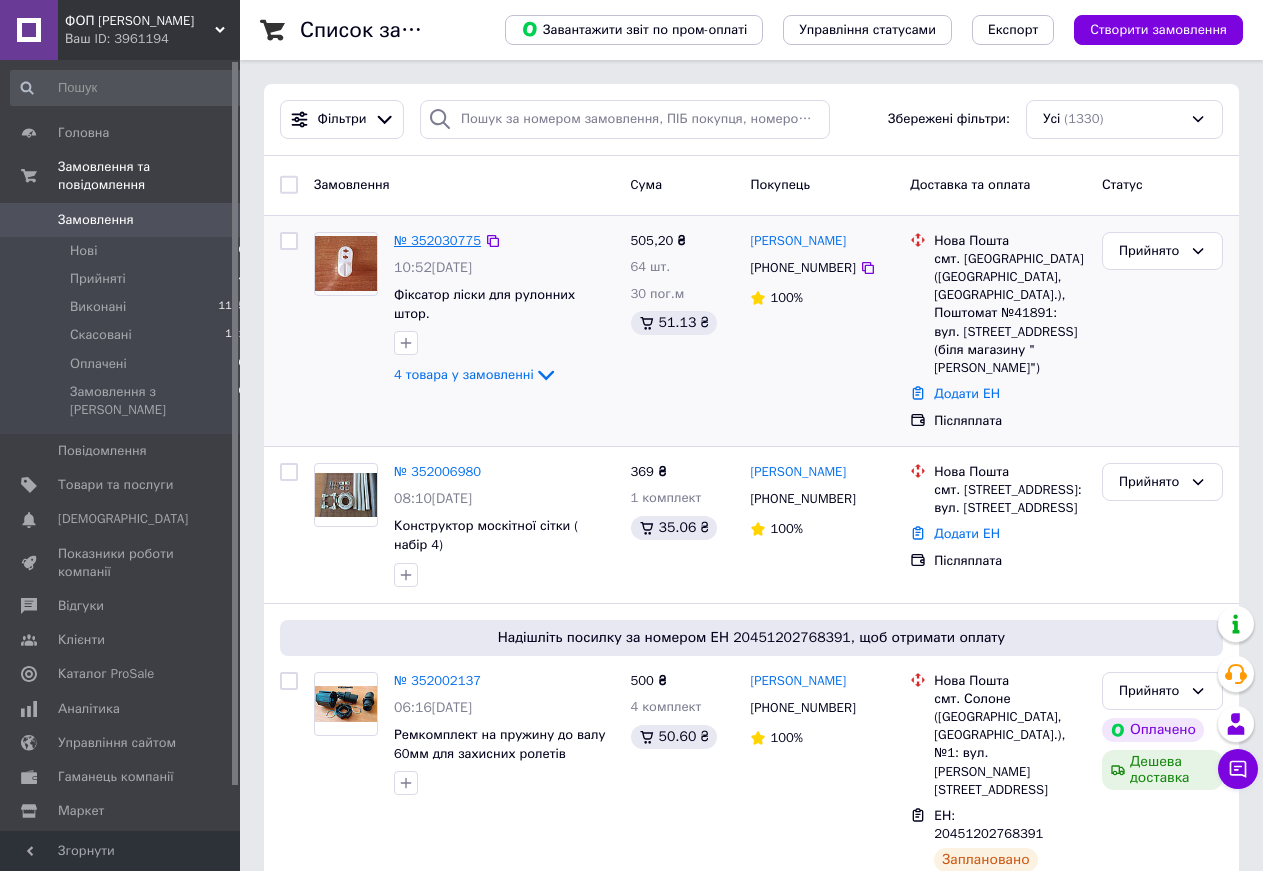 click on "№ 352030775" at bounding box center (437, 240) 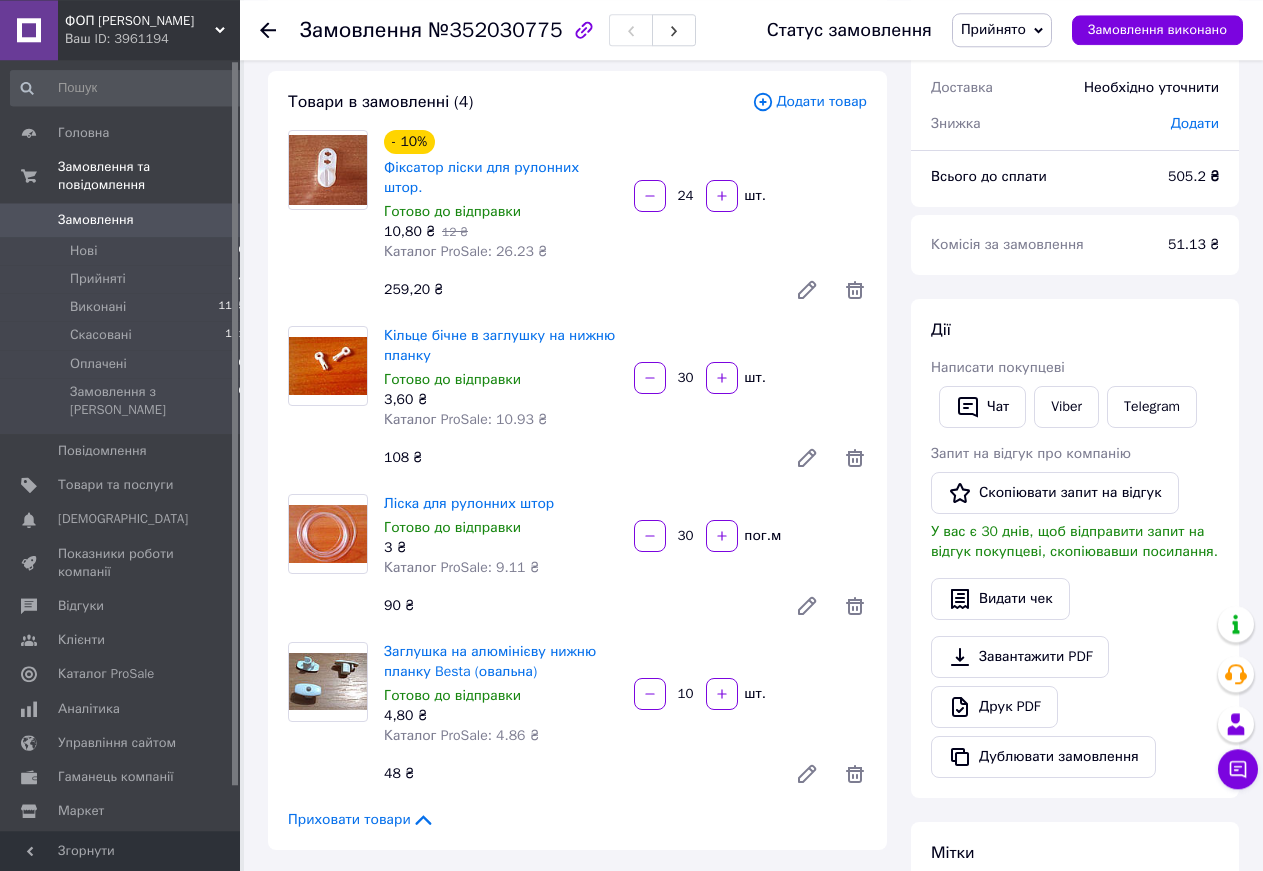 scroll, scrollTop: 102, scrollLeft: 0, axis: vertical 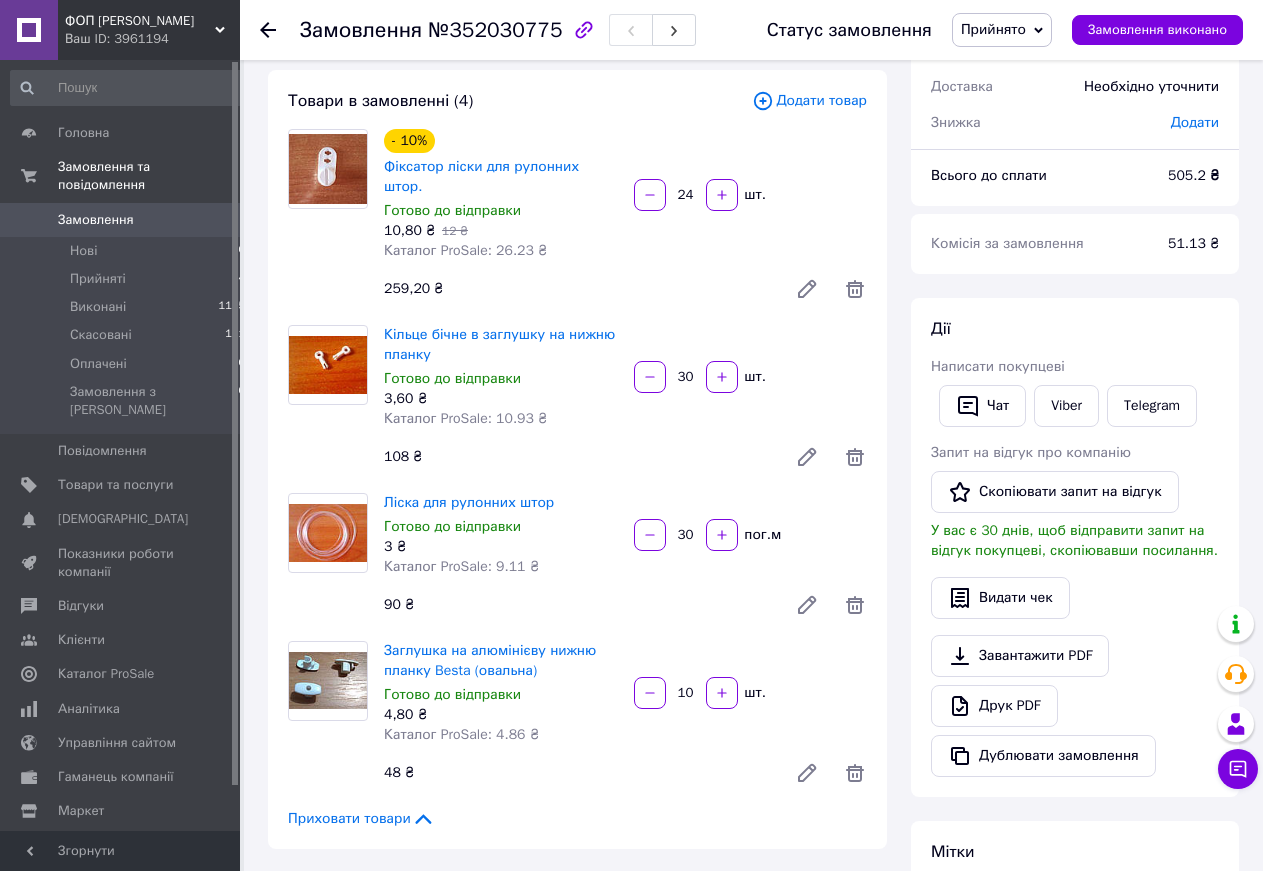 click 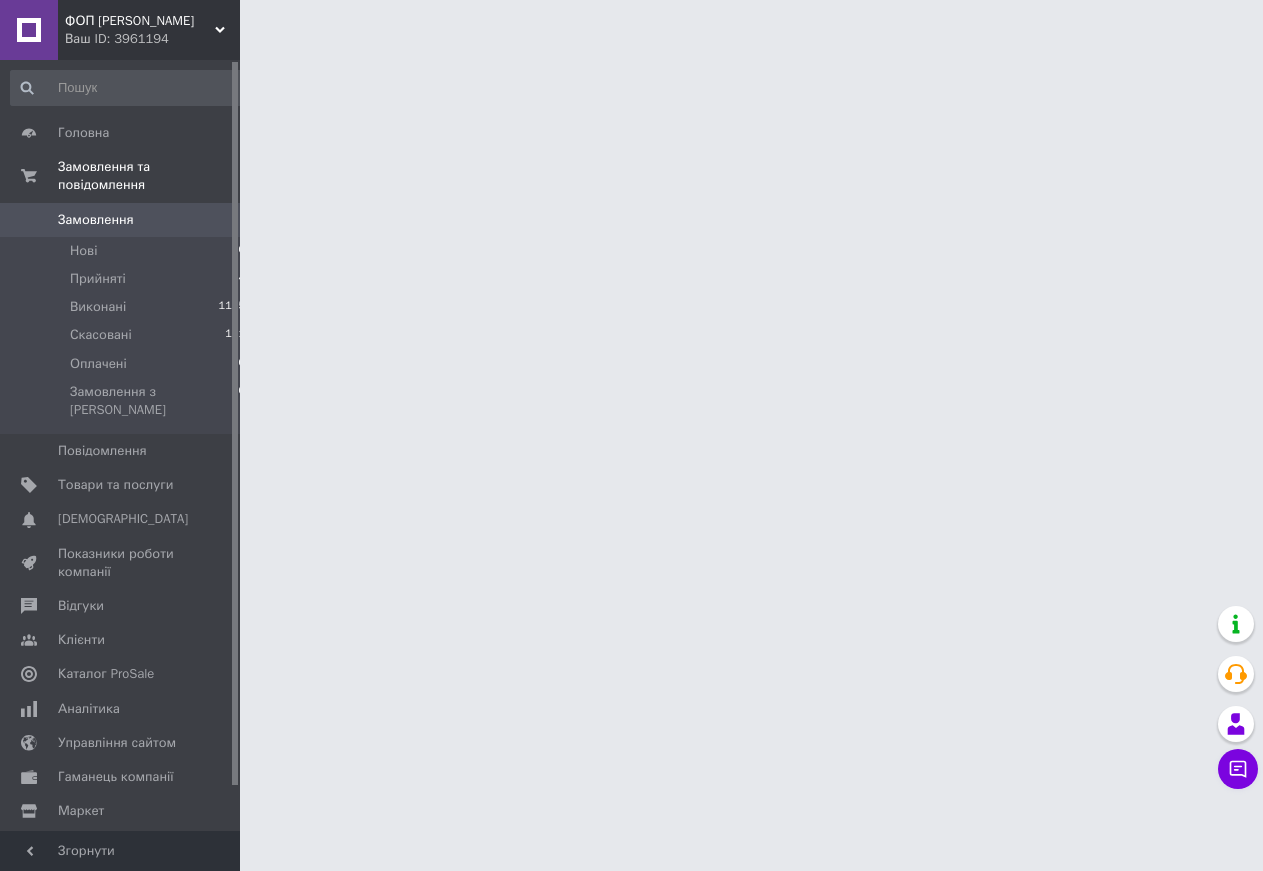 scroll, scrollTop: 0, scrollLeft: 0, axis: both 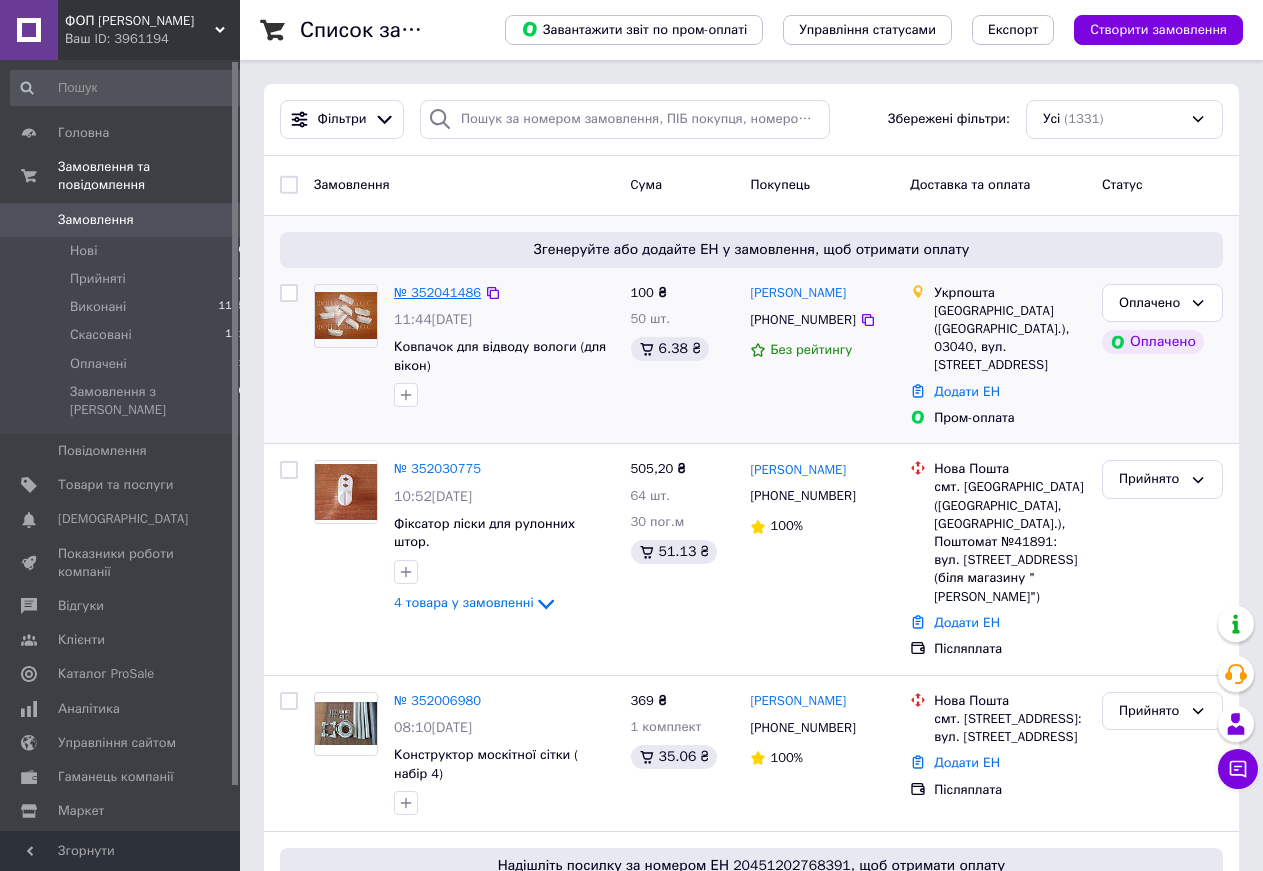 click on "№ 352041486" at bounding box center (437, 292) 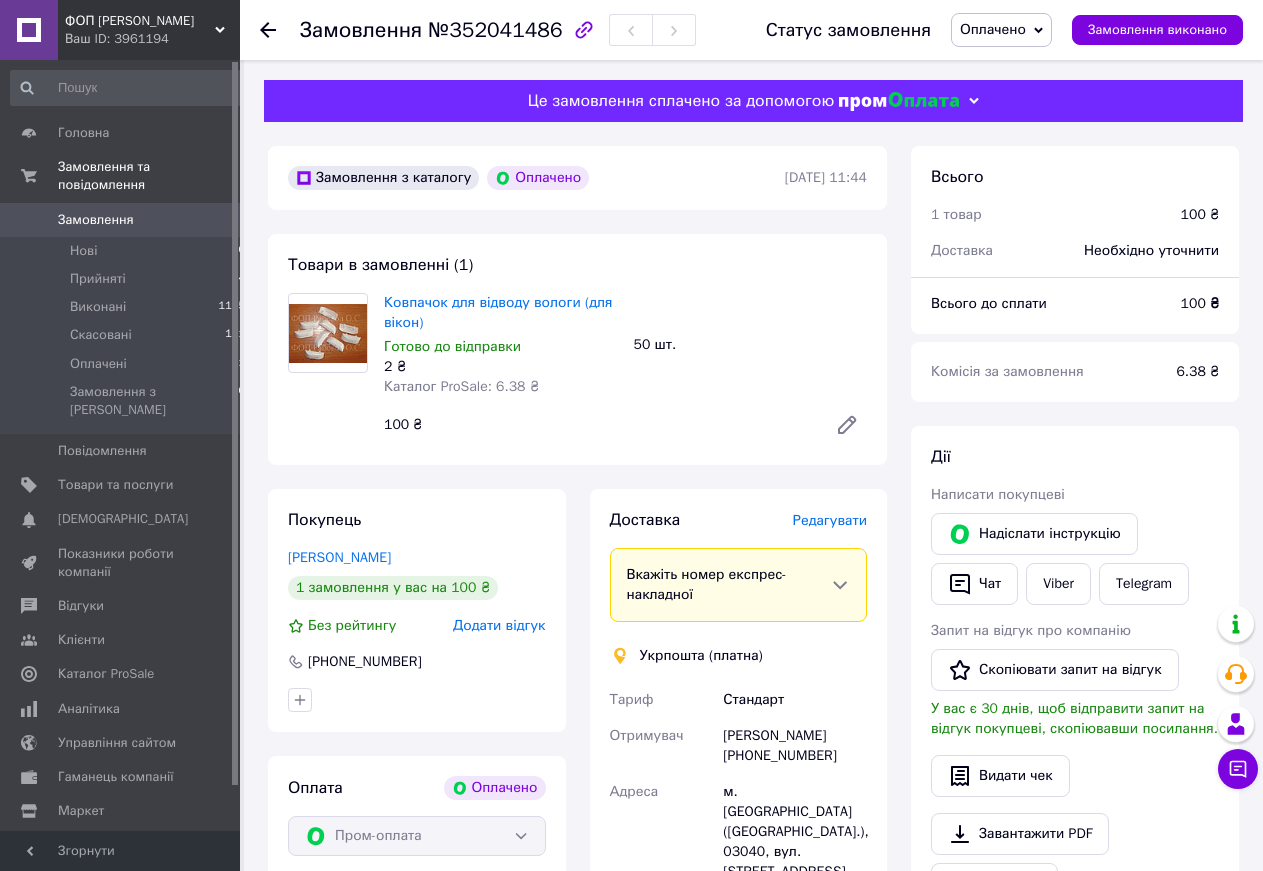 click 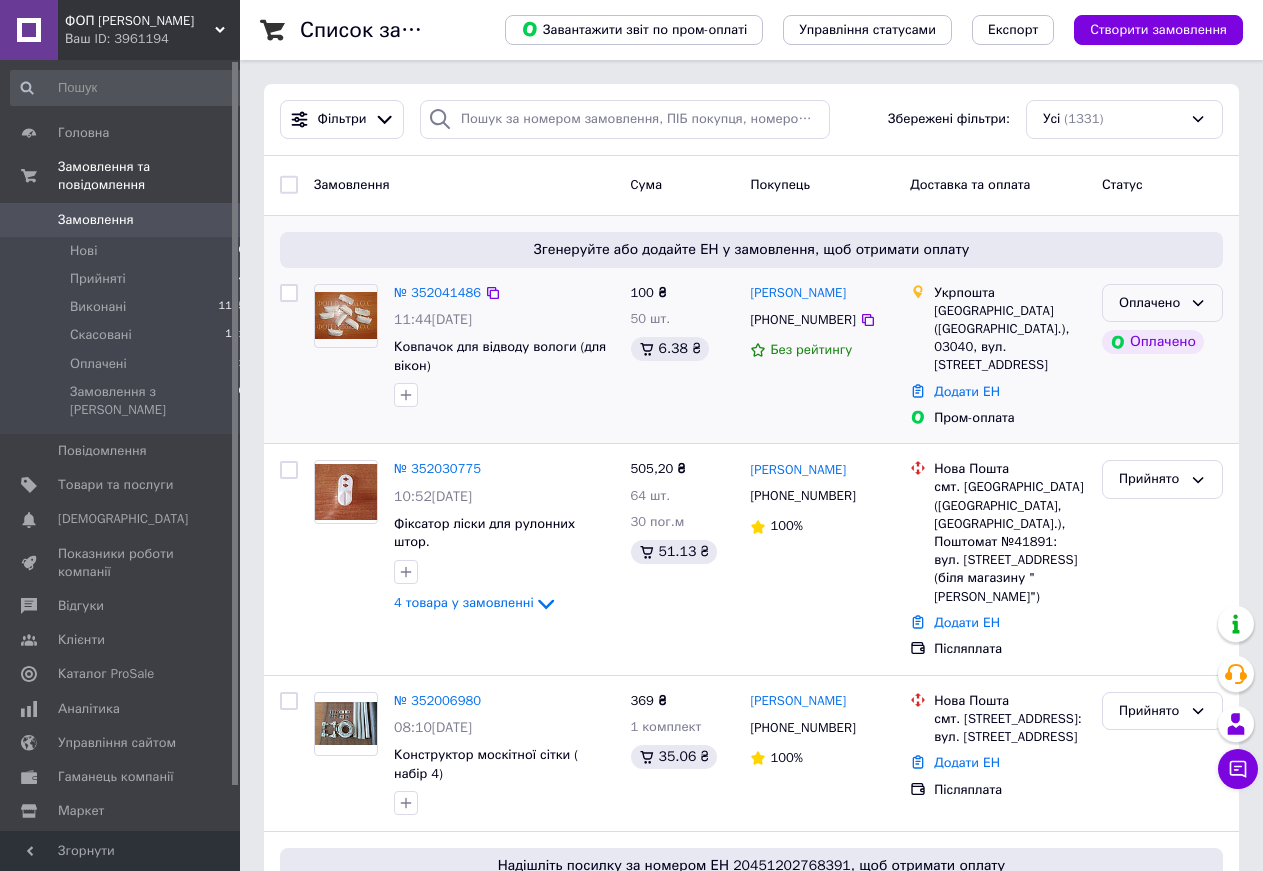 click on "Оплачено" at bounding box center [1162, 303] 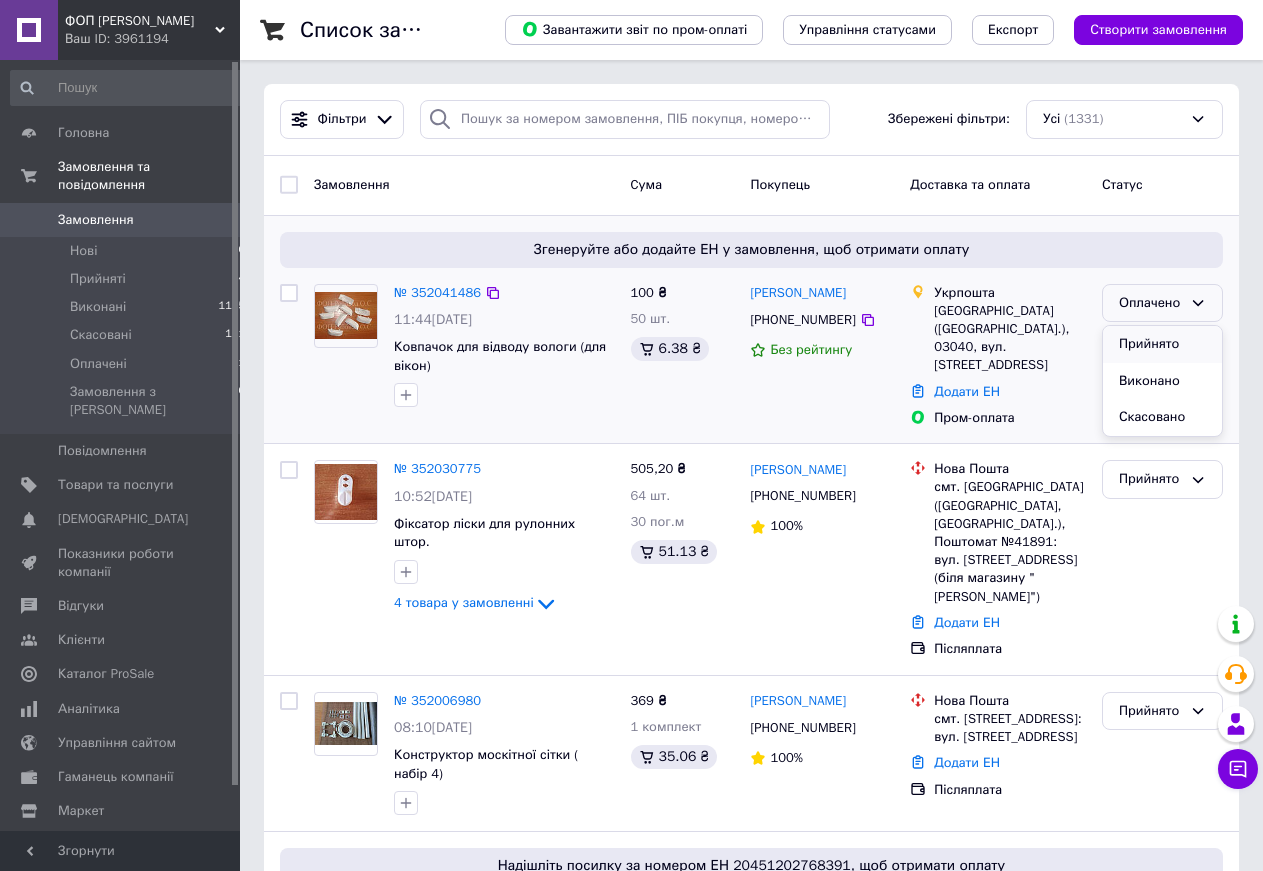 click on "Прийнято" at bounding box center [1162, 344] 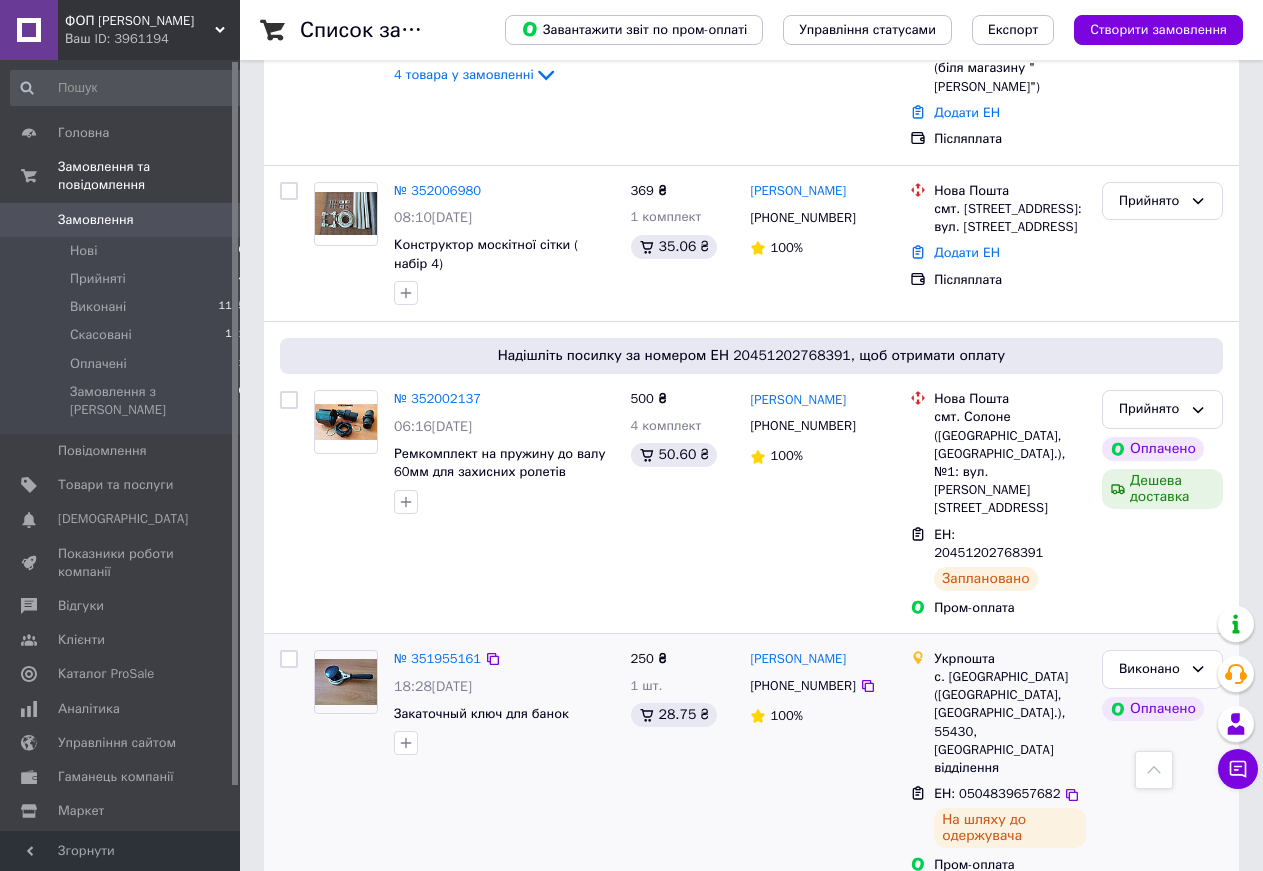 scroll, scrollTop: 102, scrollLeft: 0, axis: vertical 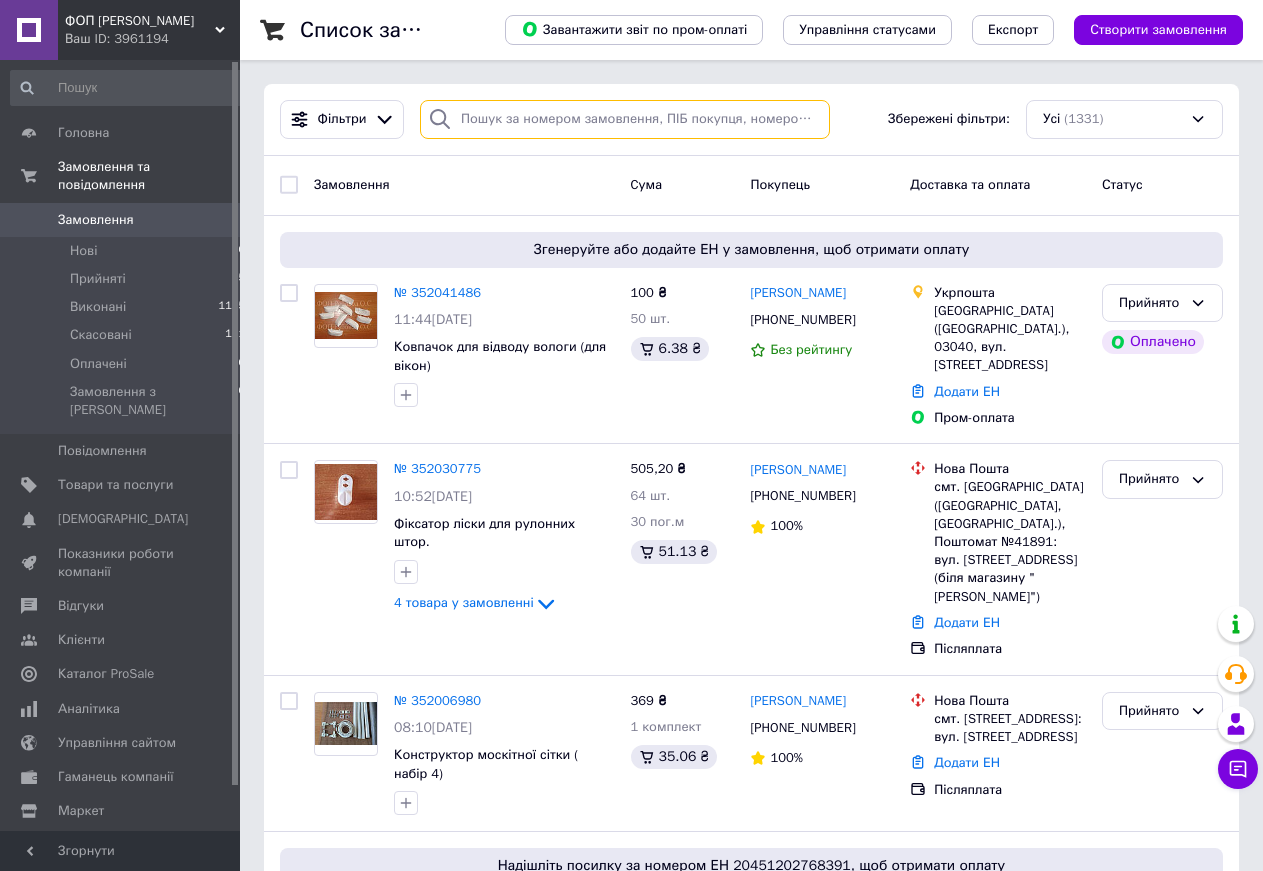 click at bounding box center [625, 119] 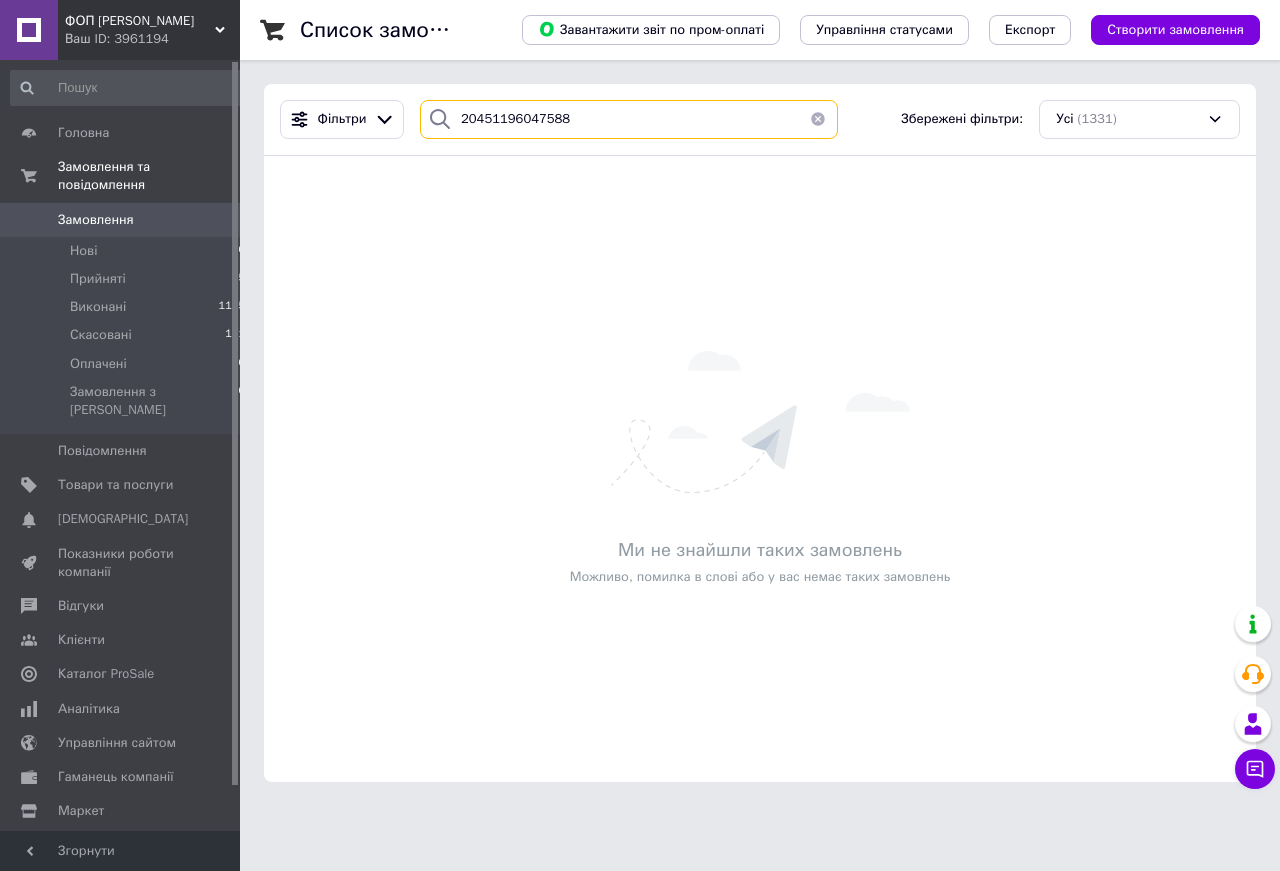 type on "20451196047588" 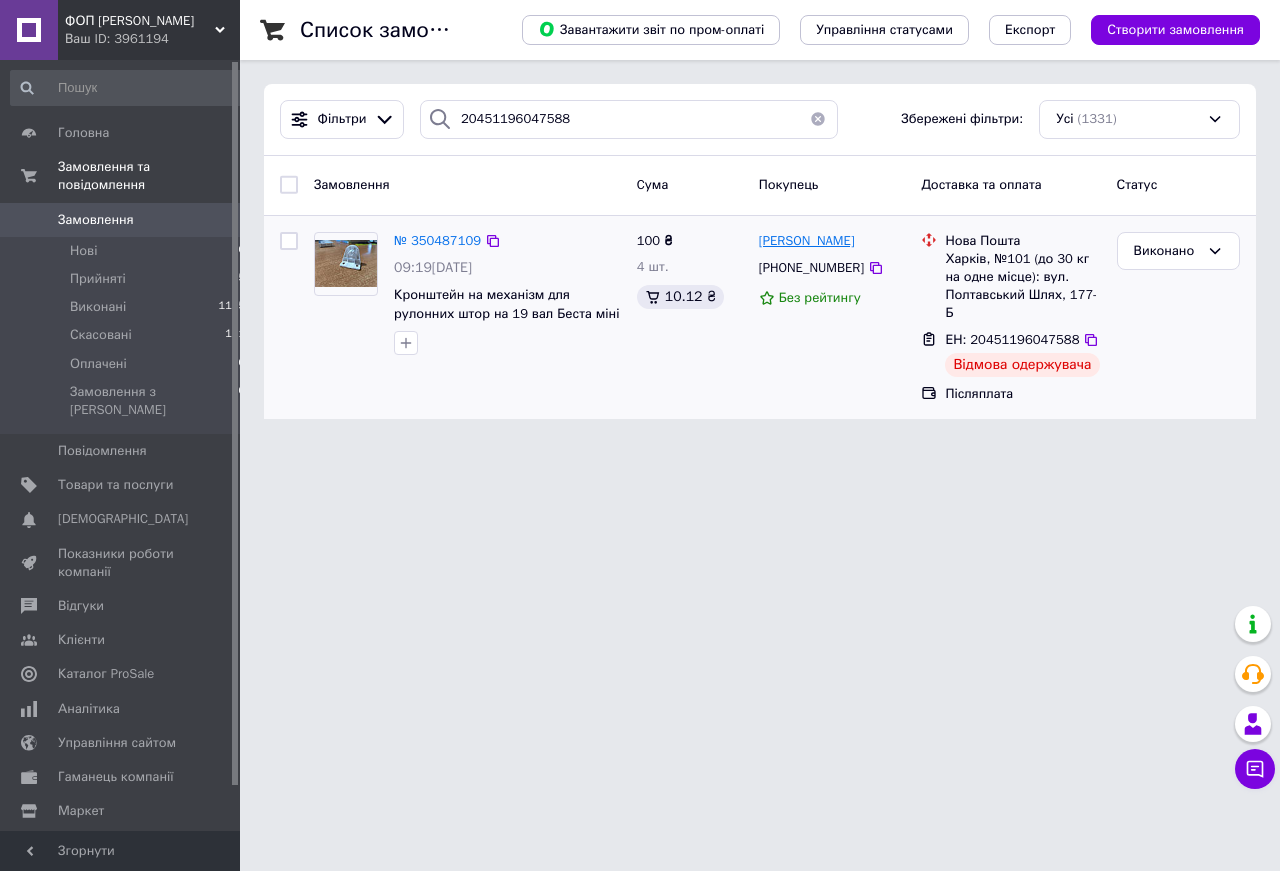 click on "Денис Танц" at bounding box center [807, 240] 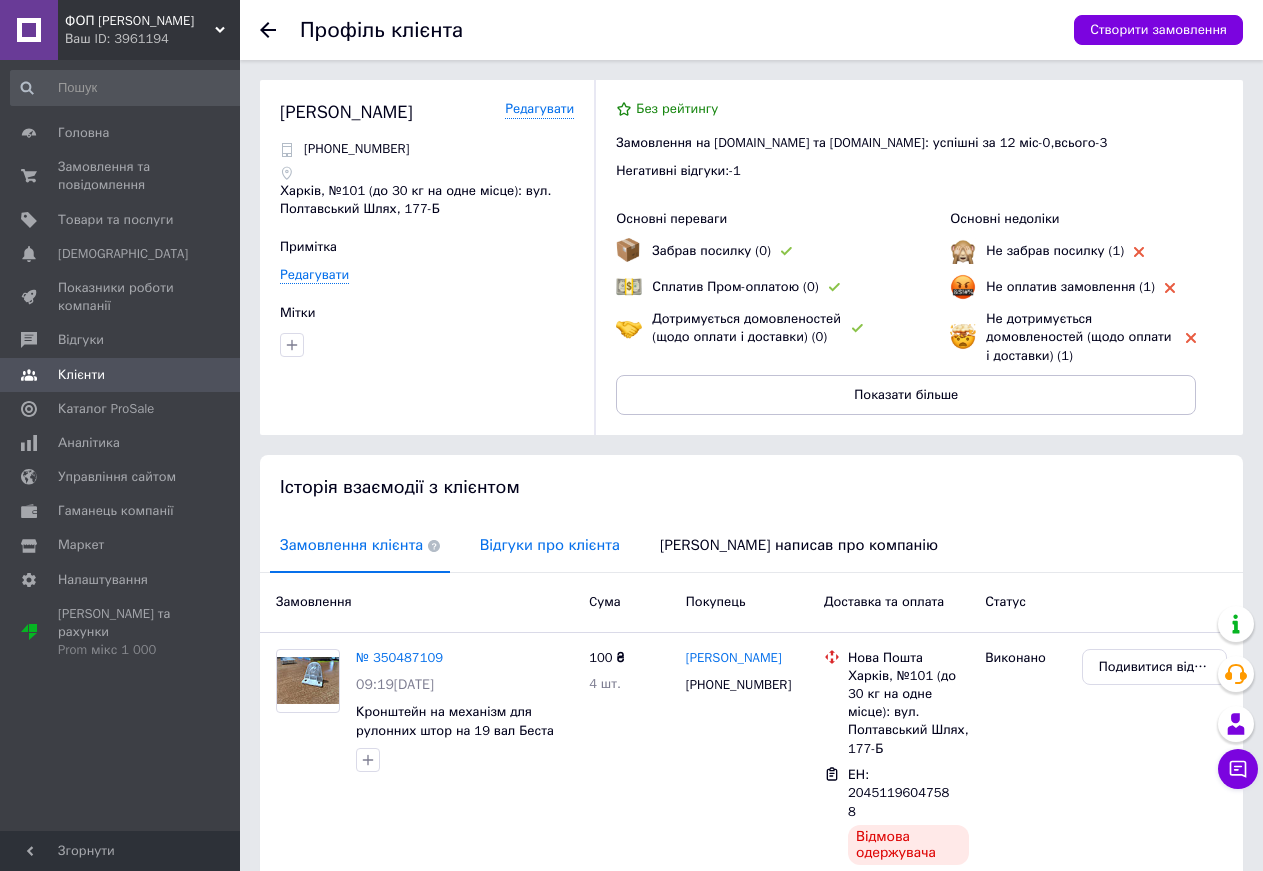 click on "Відгуки про клієнта" at bounding box center [550, 545] 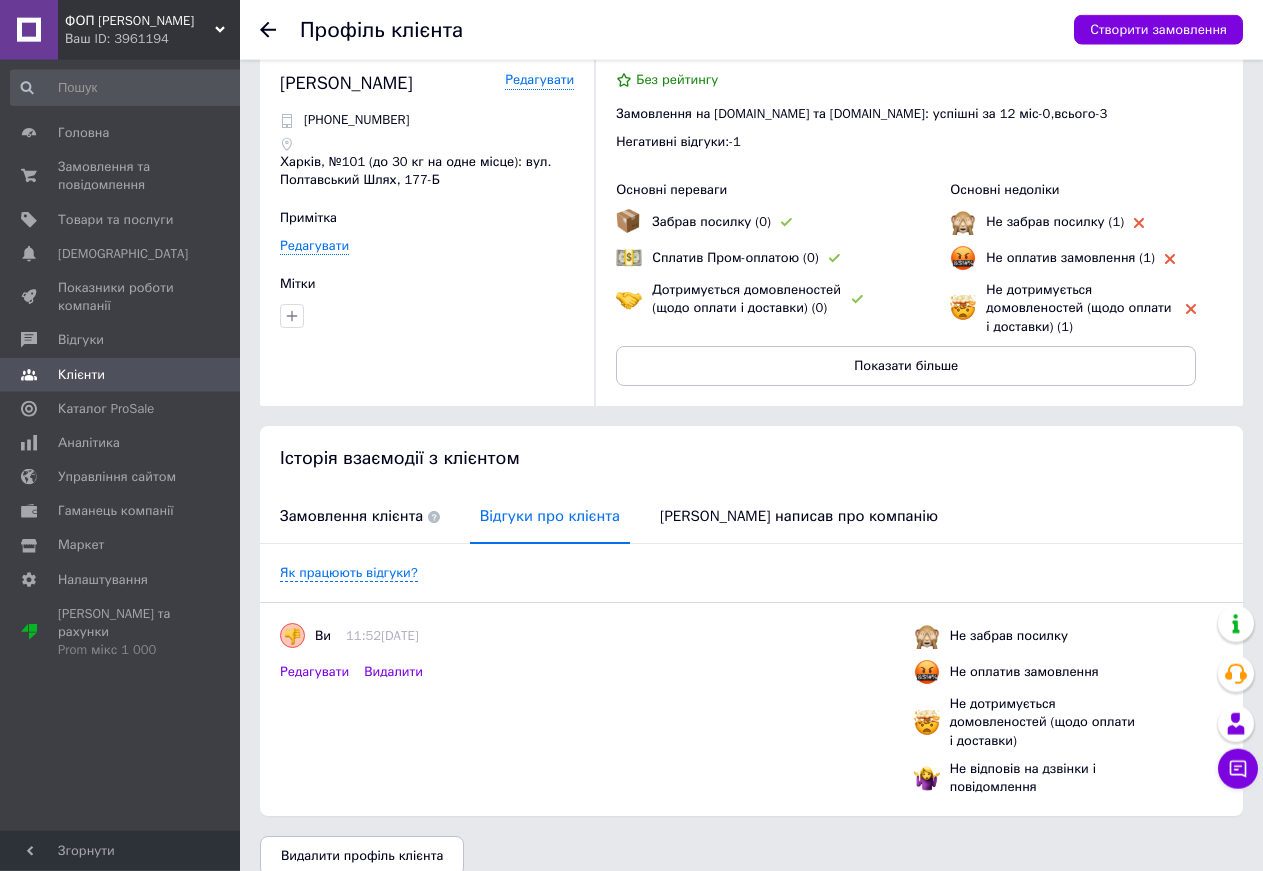 scroll, scrollTop: 54, scrollLeft: 0, axis: vertical 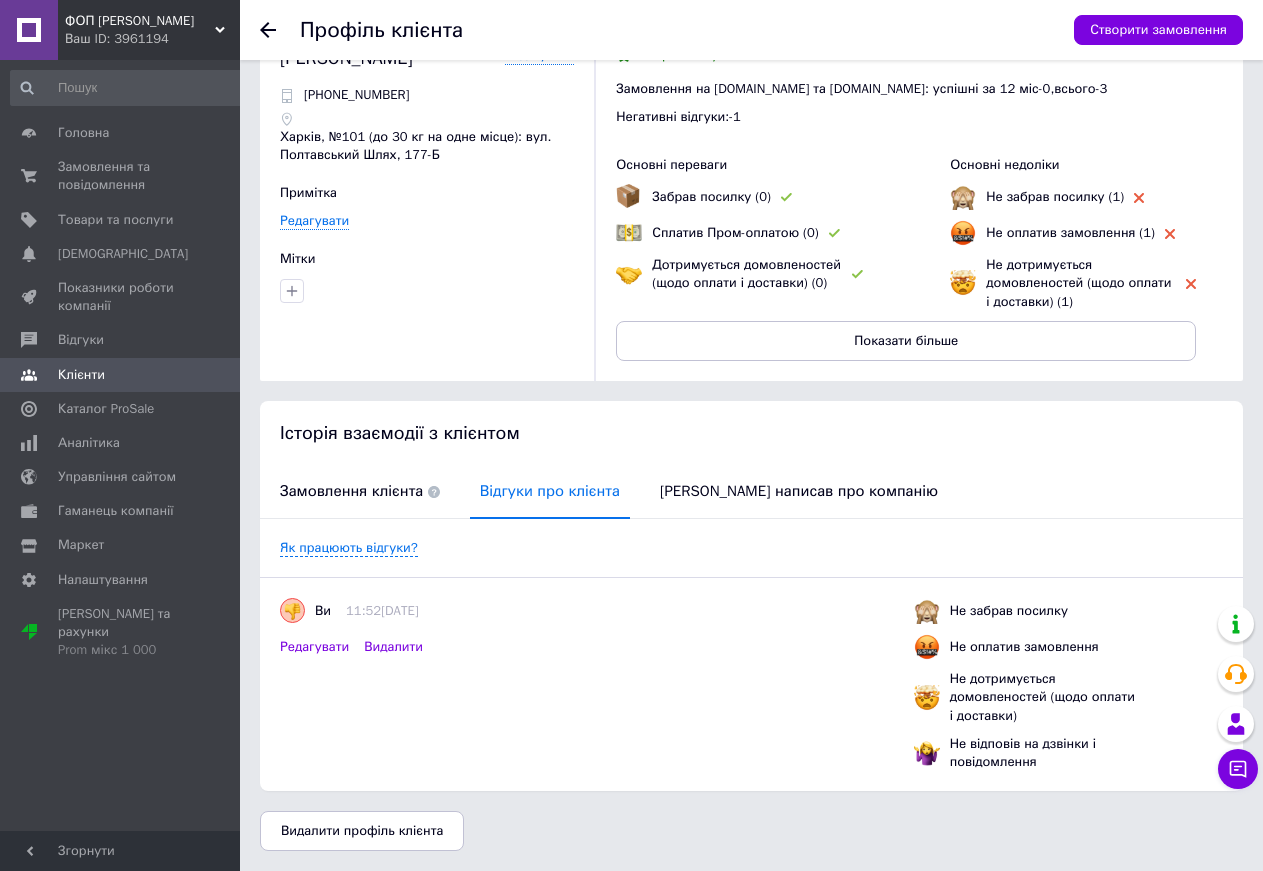 click 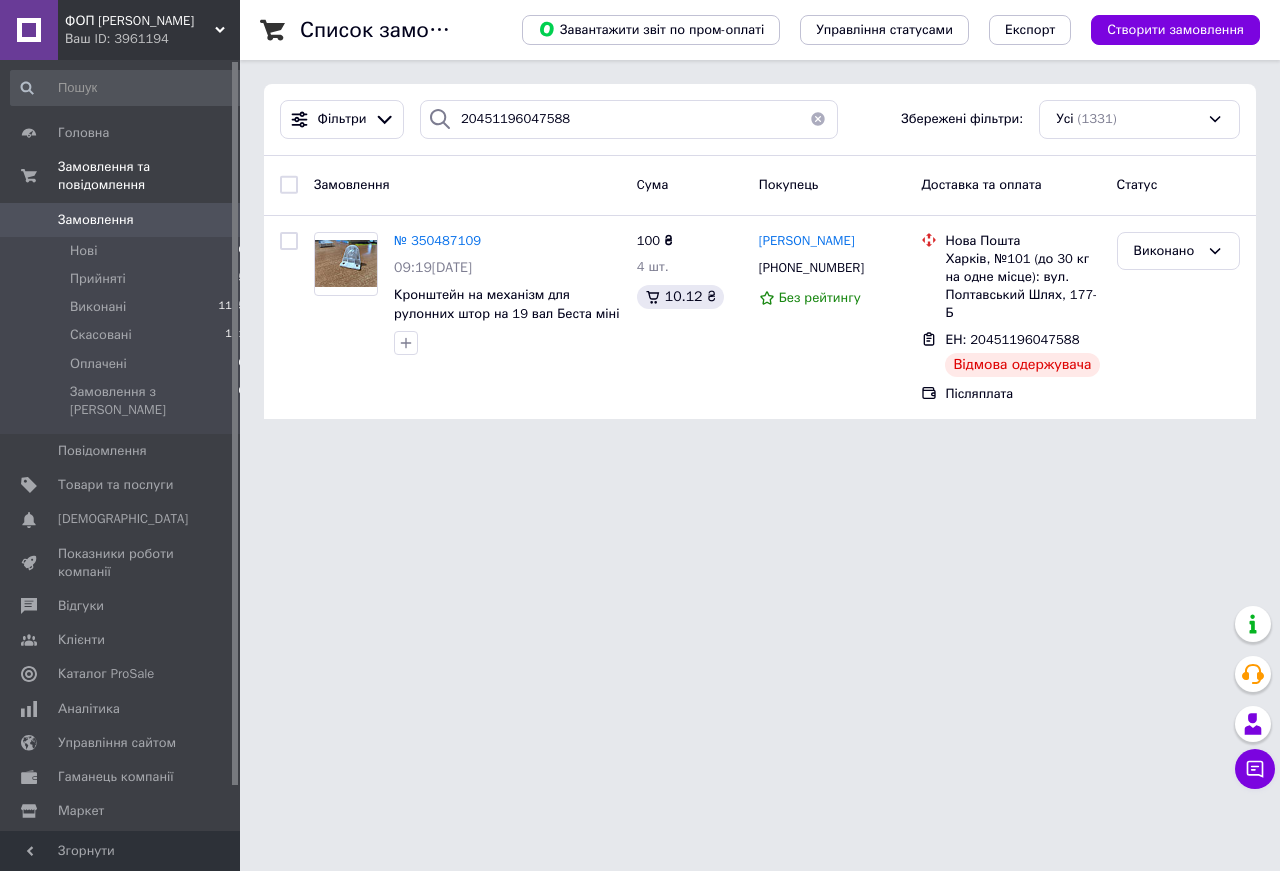 type on "204511960475" 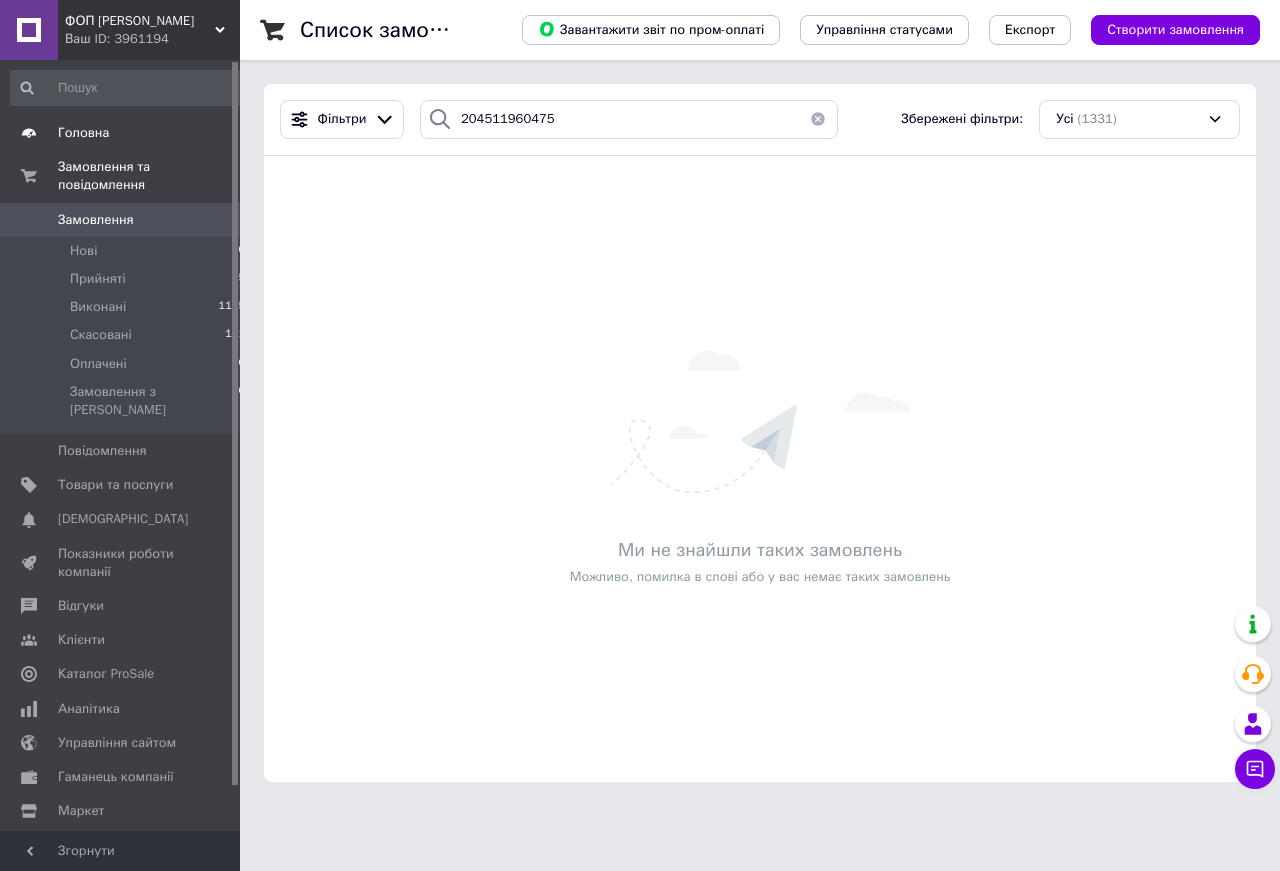 click on "Головна" at bounding box center (83, 133) 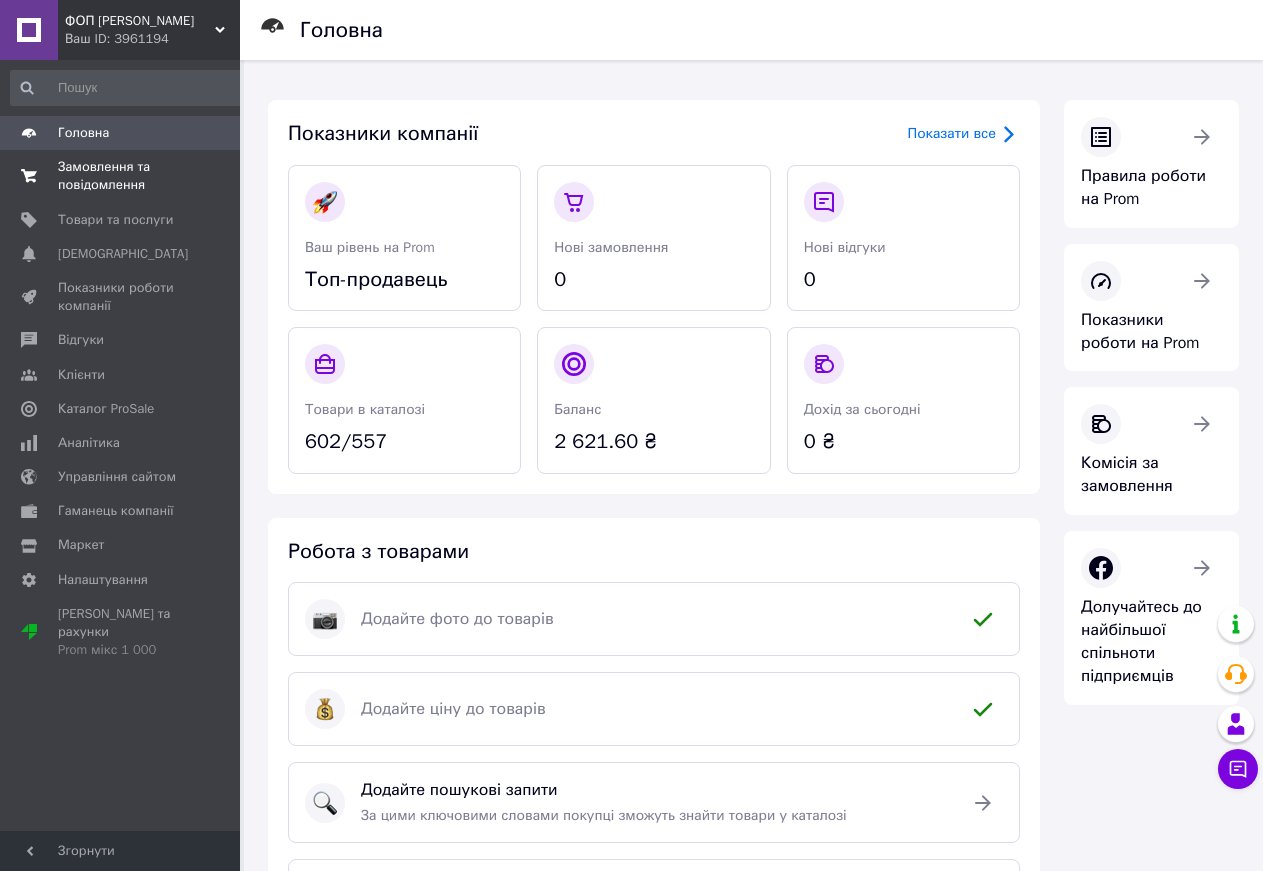 click on "Замовлення та повідомлення" at bounding box center [121, 176] 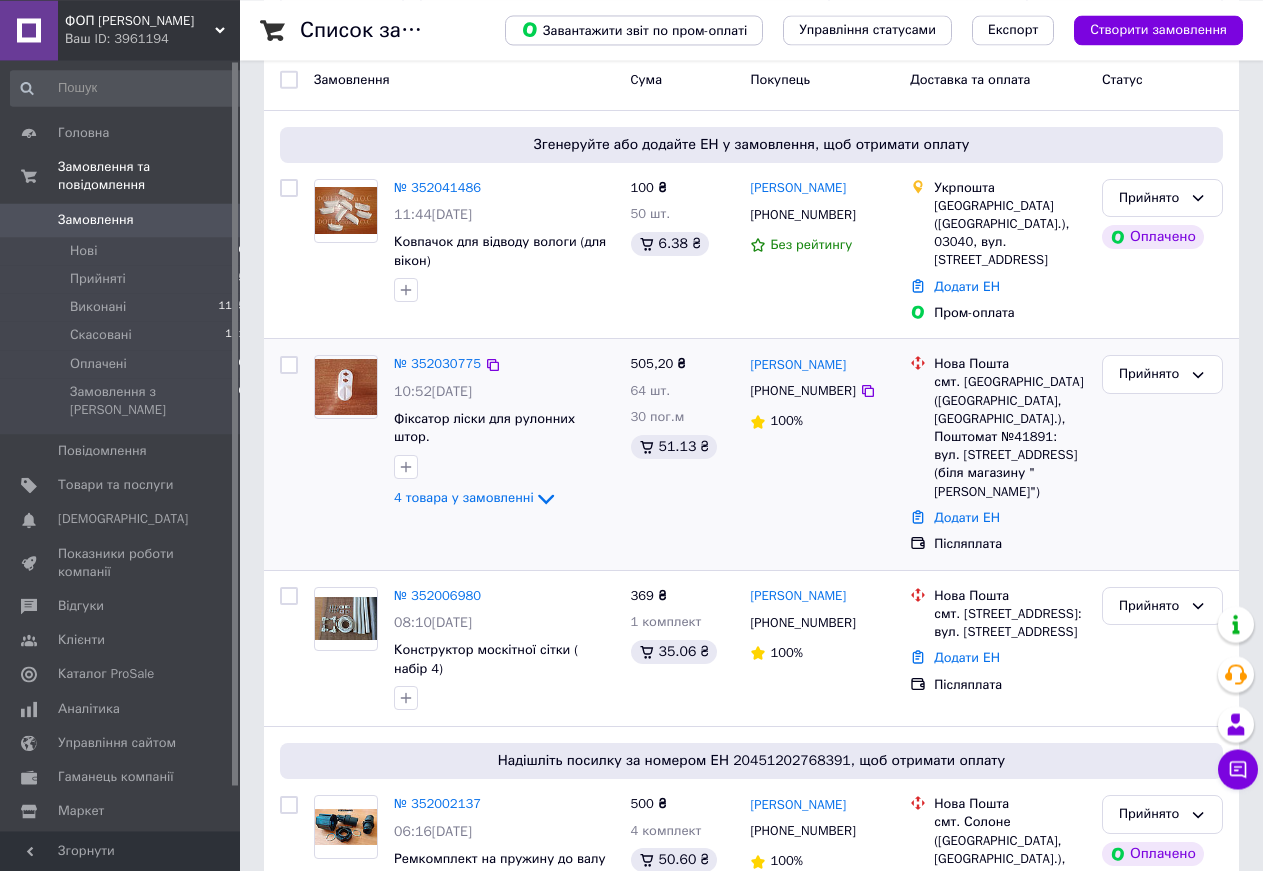 scroll, scrollTop: 306, scrollLeft: 0, axis: vertical 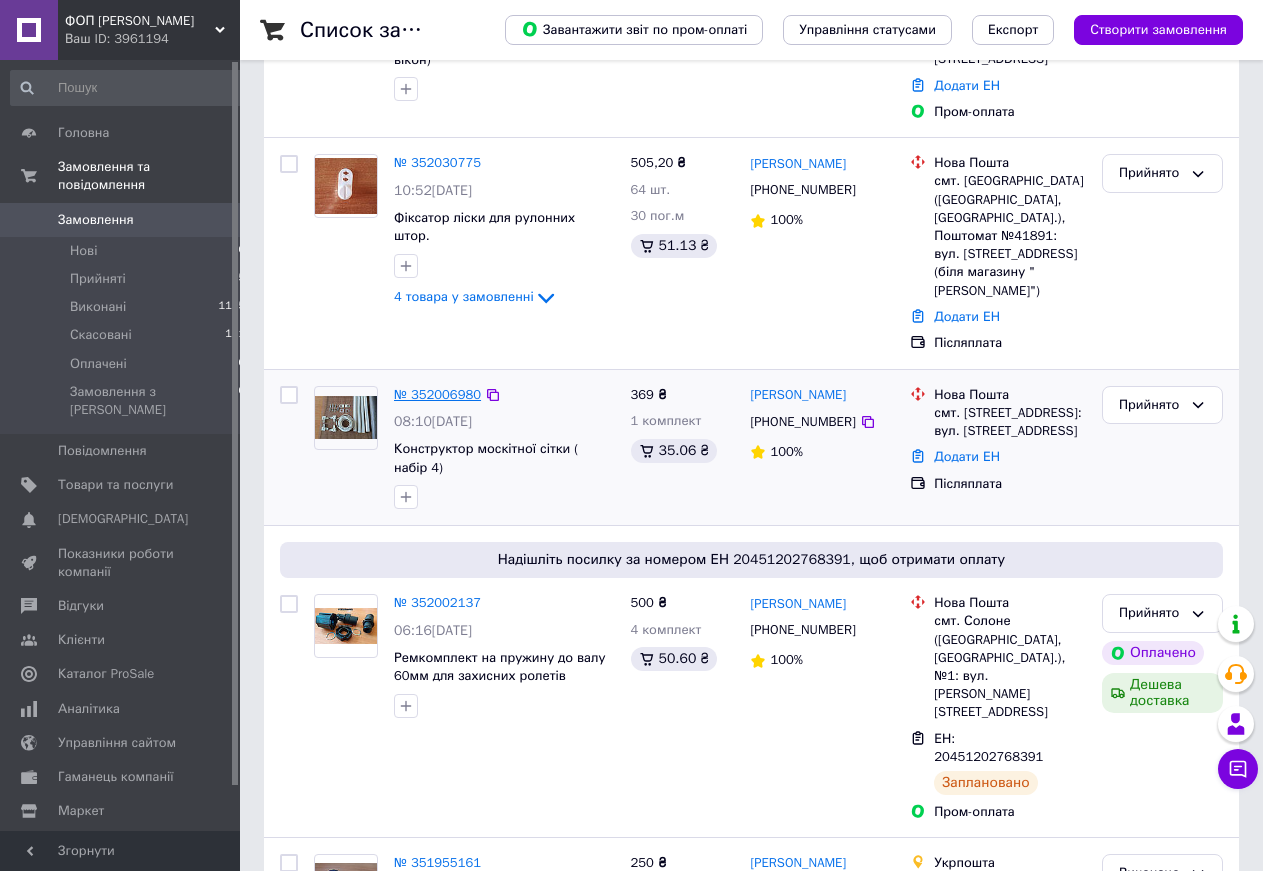 click on "№ 352006980" at bounding box center [437, 394] 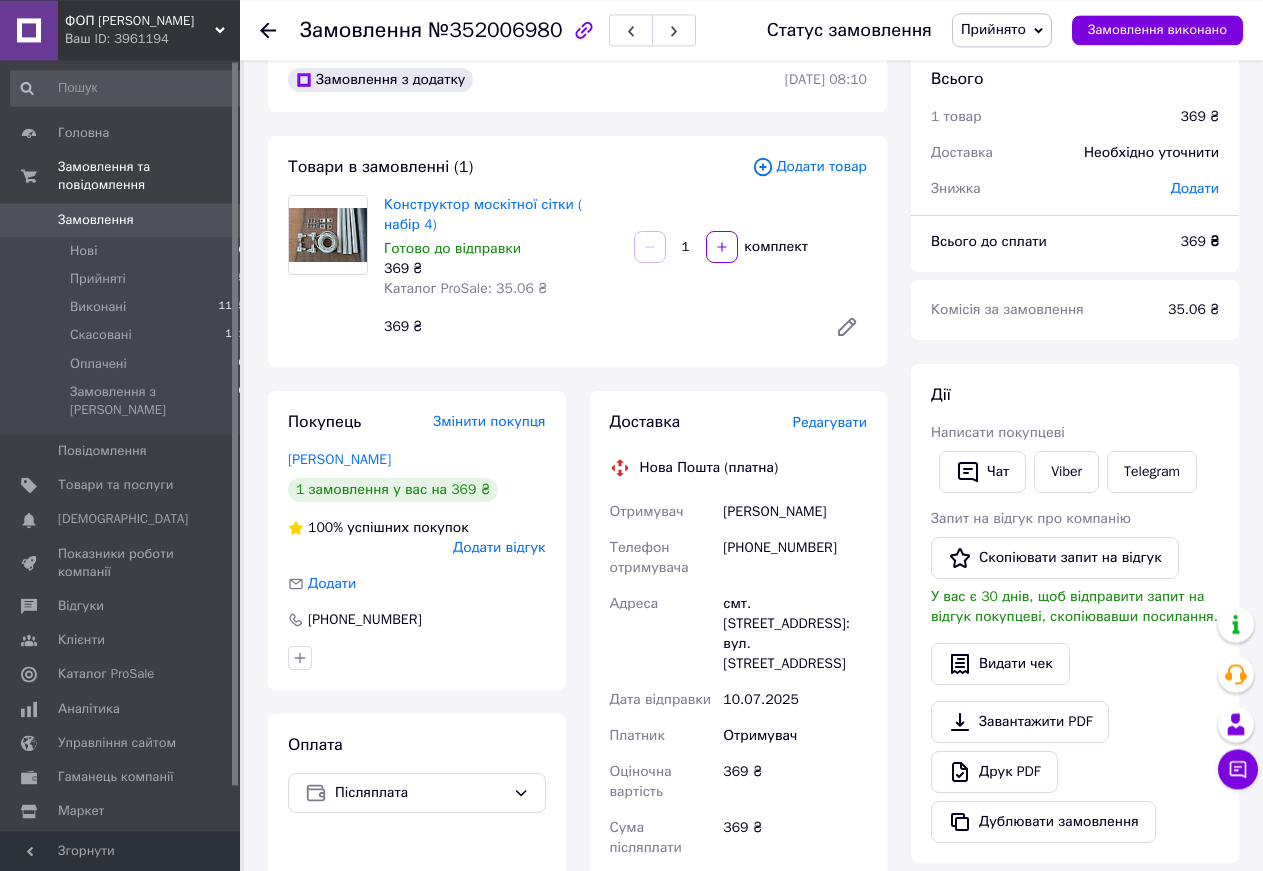 scroll, scrollTop: 0, scrollLeft: 0, axis: both 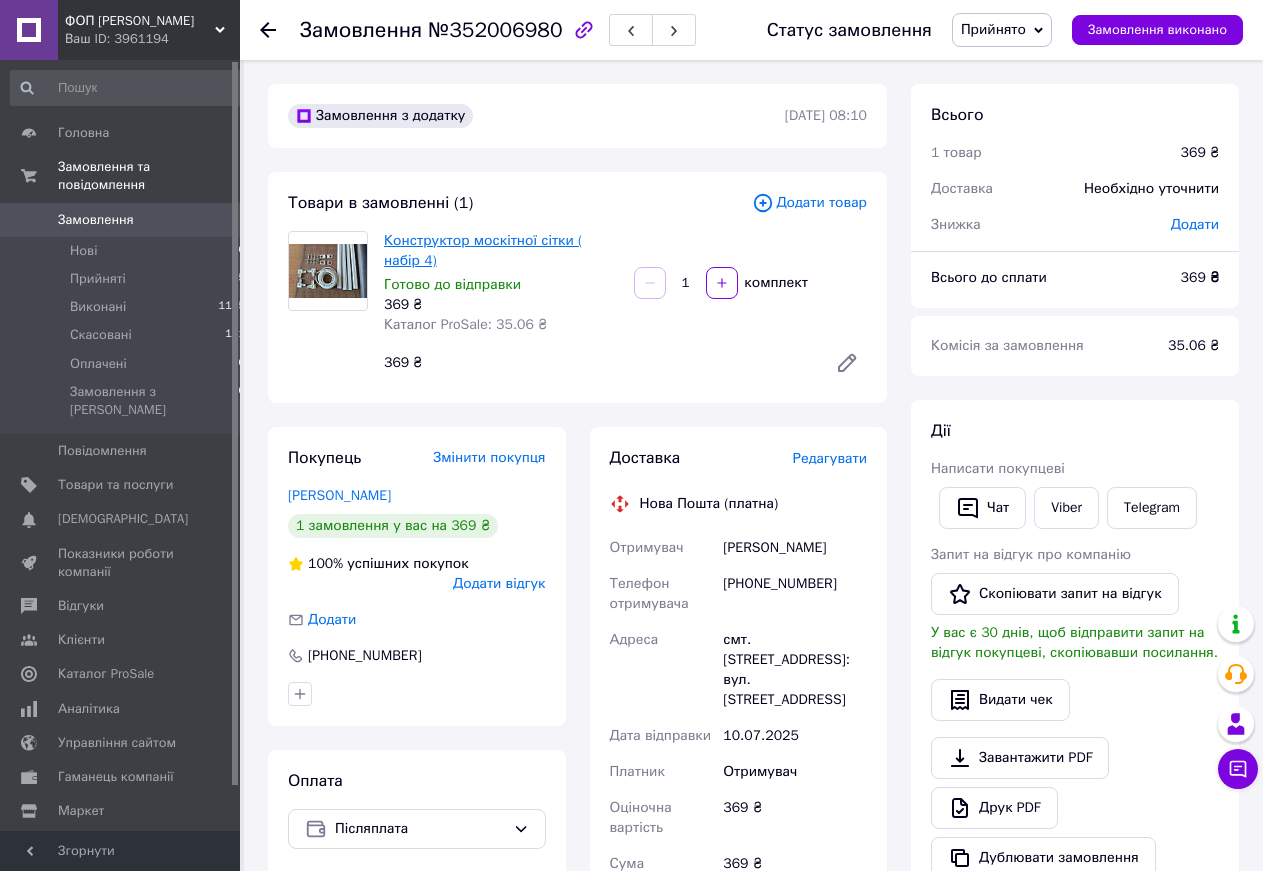 click on "Конструктор москітної сітки ( набір 4)" at bounding box center [483, 250] 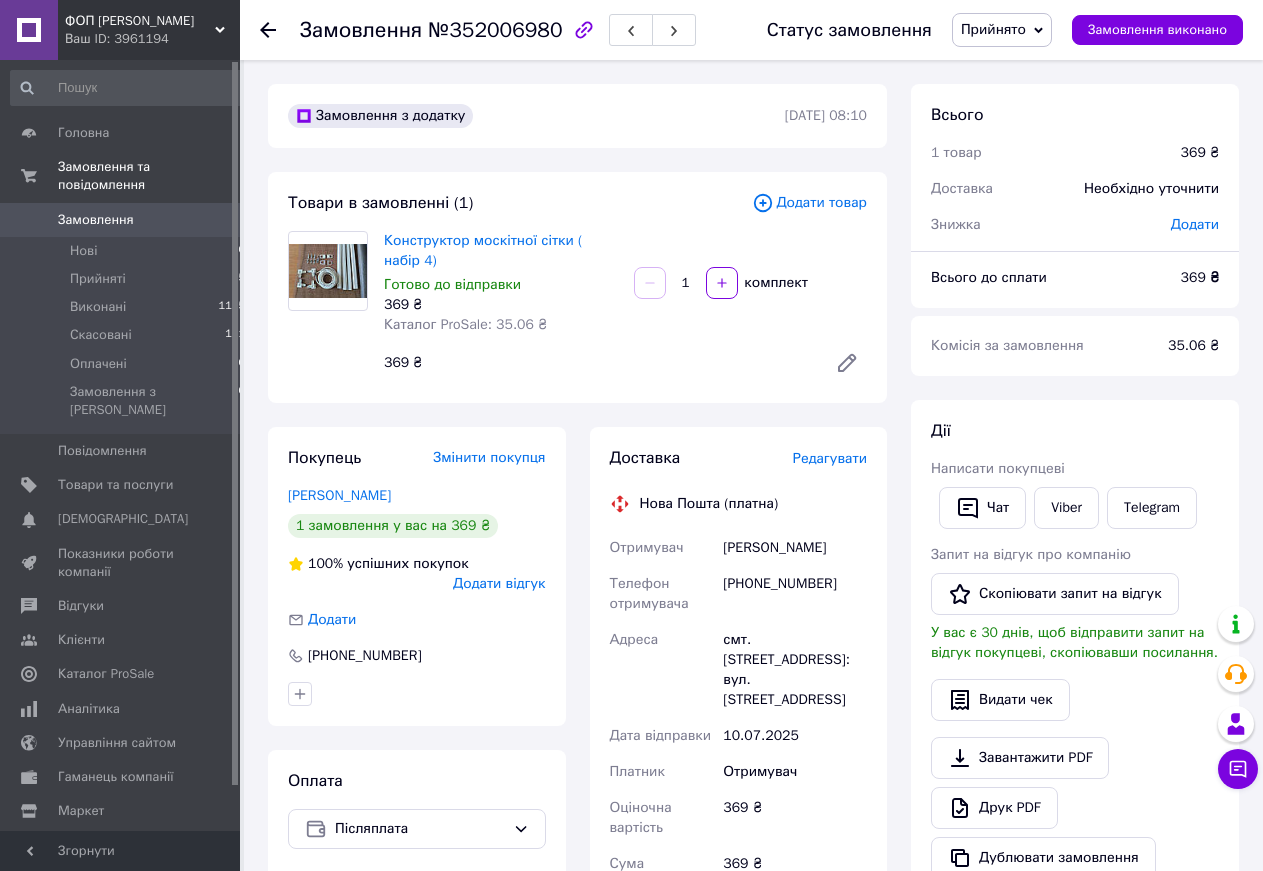 click 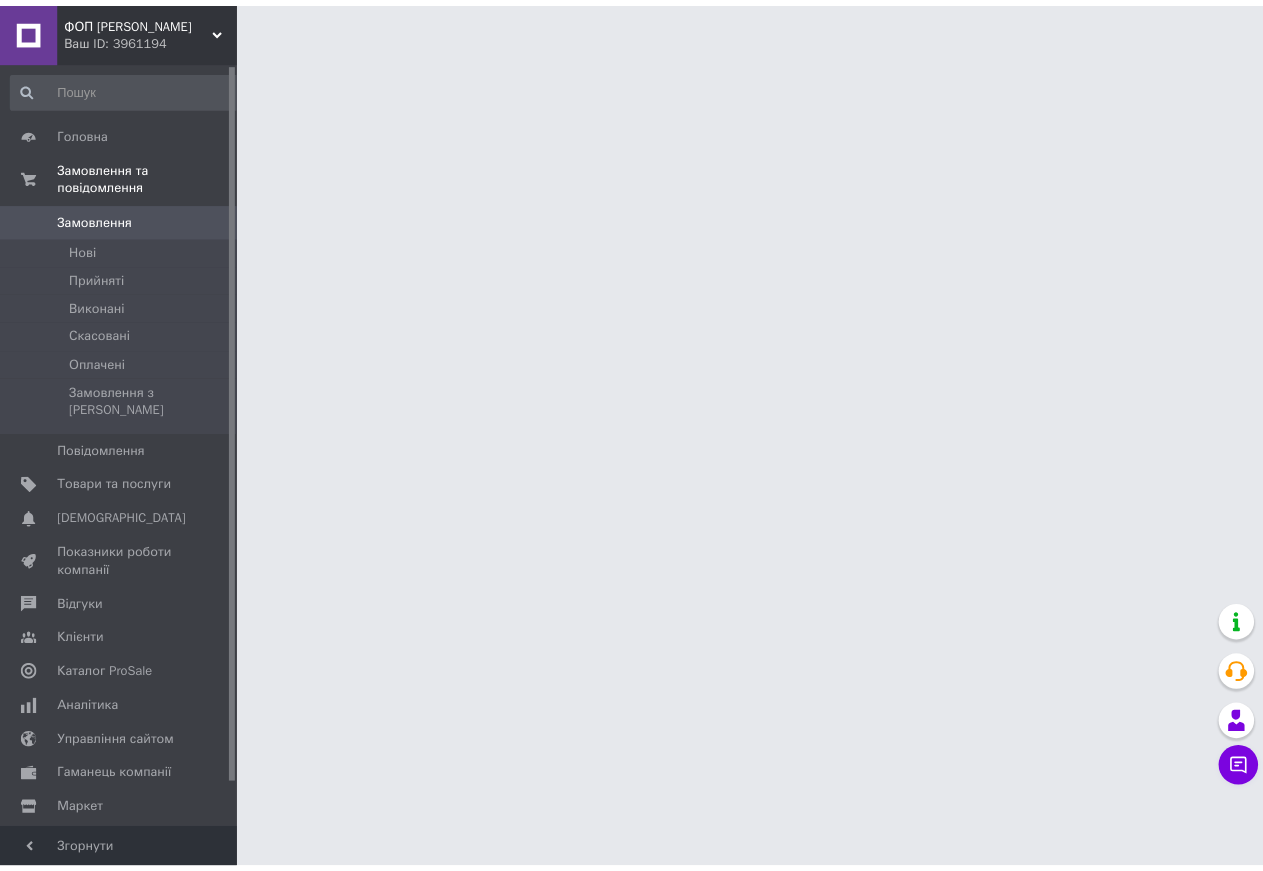 scroll, scrollTop: 0, scrollLeft: 0, axis: both 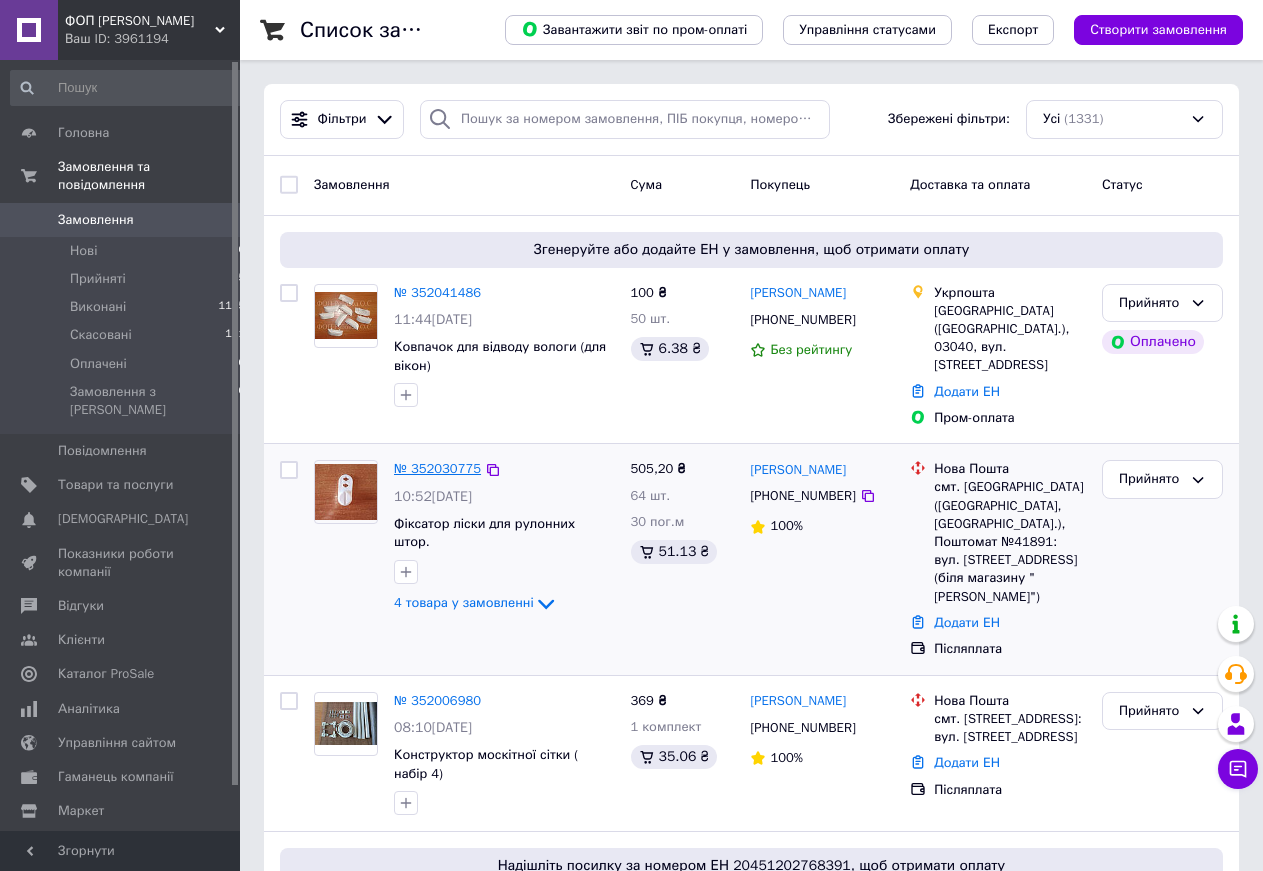 click on "№ 352030775" at bounding box center [437, 468] 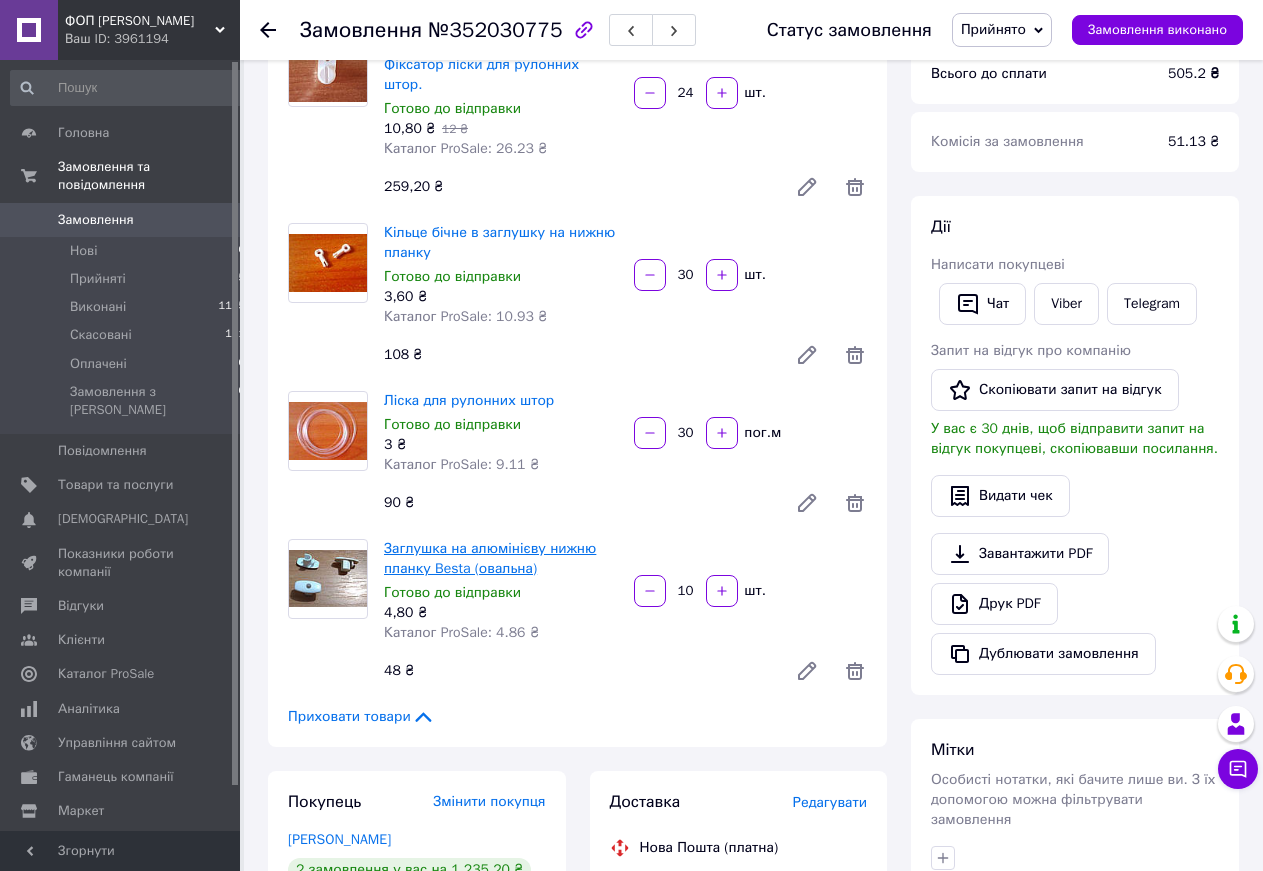 scroll, scrollTop: 102, scrollLeft: 0, axis: vertical 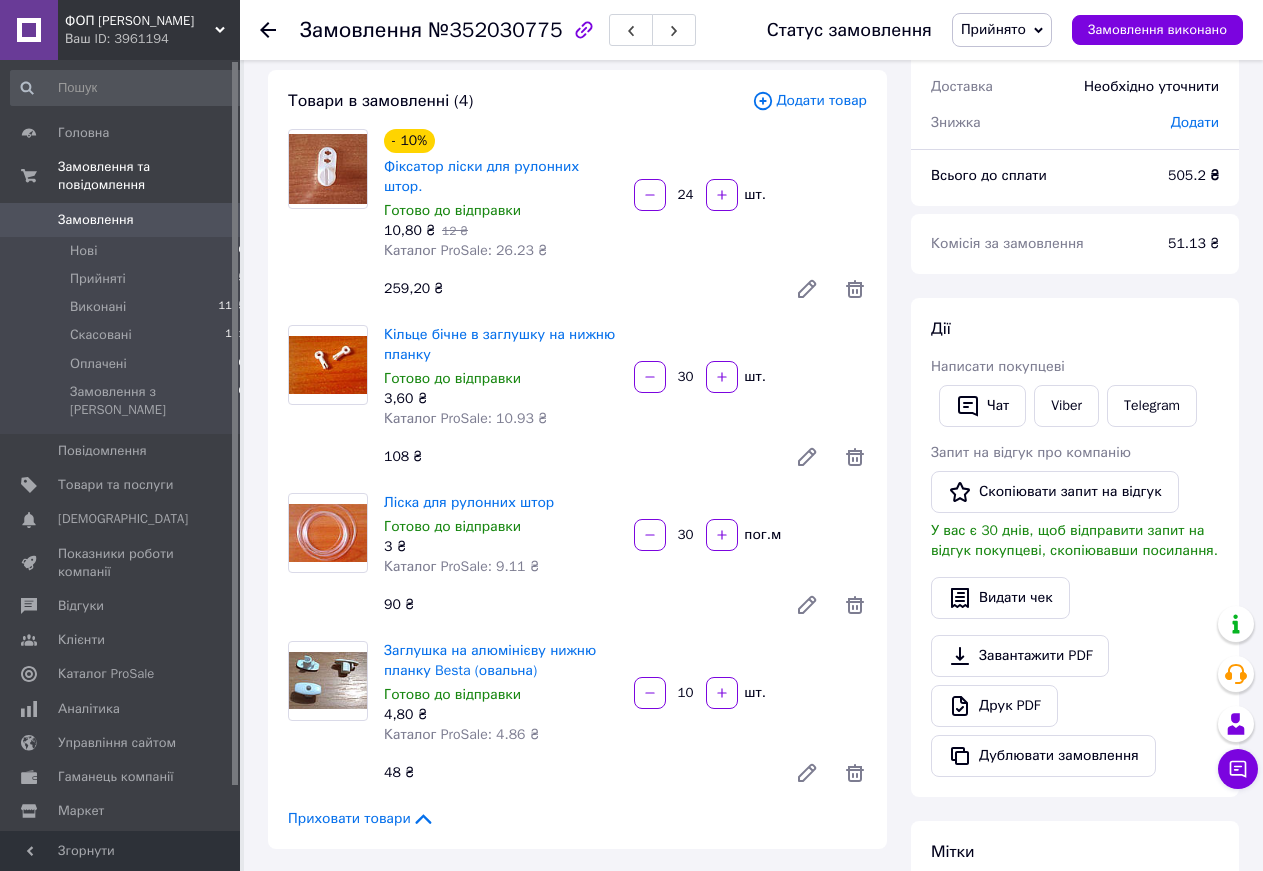 click on "Замовлення №352030775 Статус замовлення Прийнято Виконано Скасовано Оплачено Замовлення виконано" at bounding box center (751, 30) 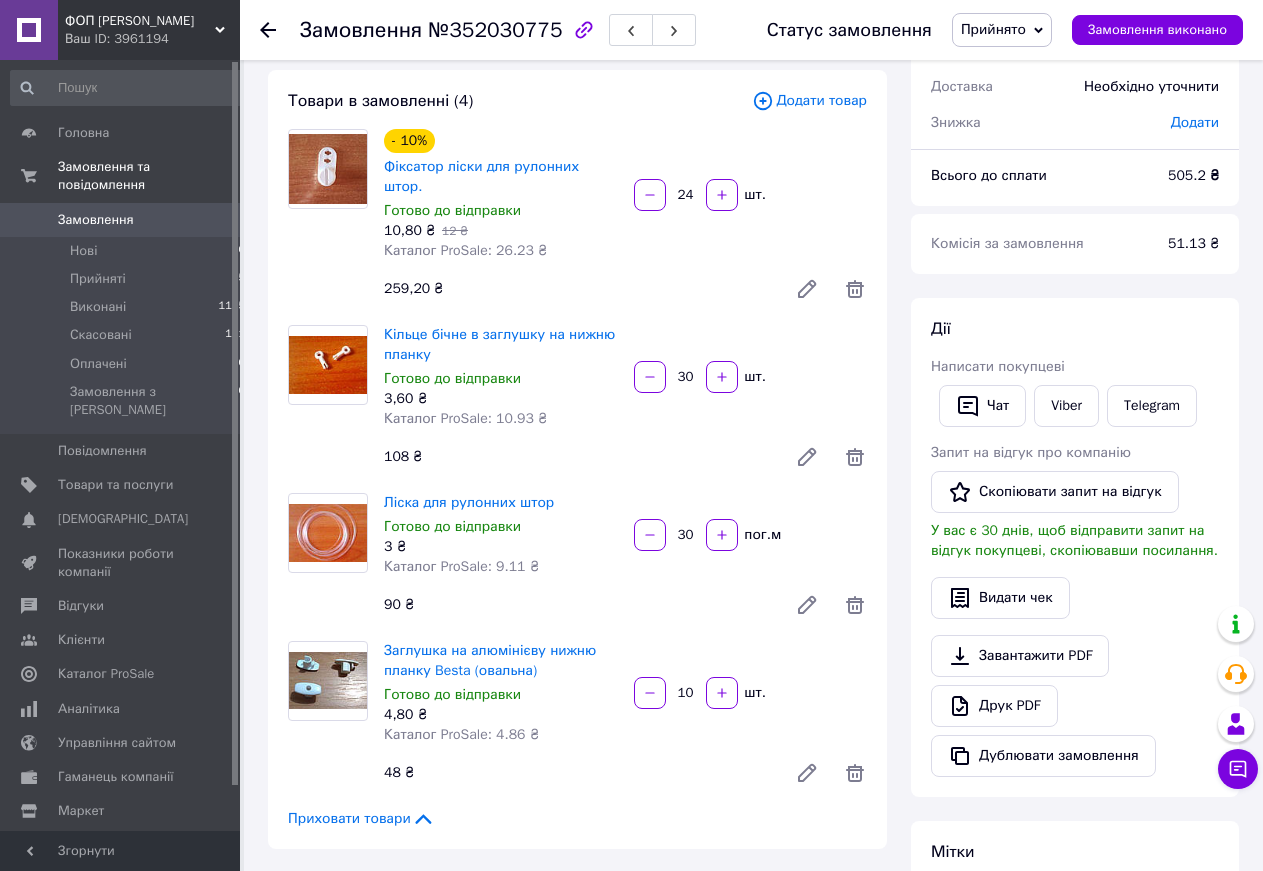 click 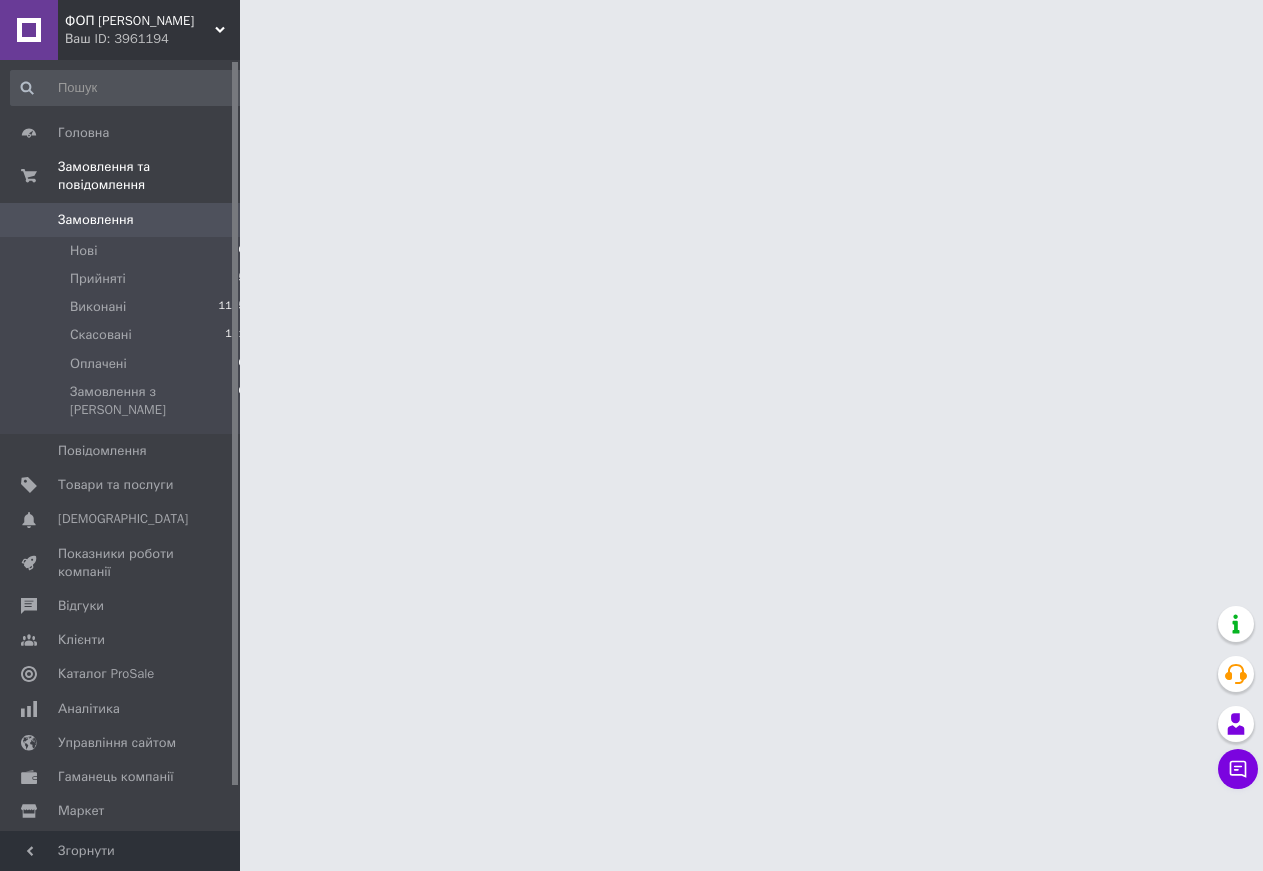 scroll, scrollTop: 0, scrollLeft: 0, axis: both 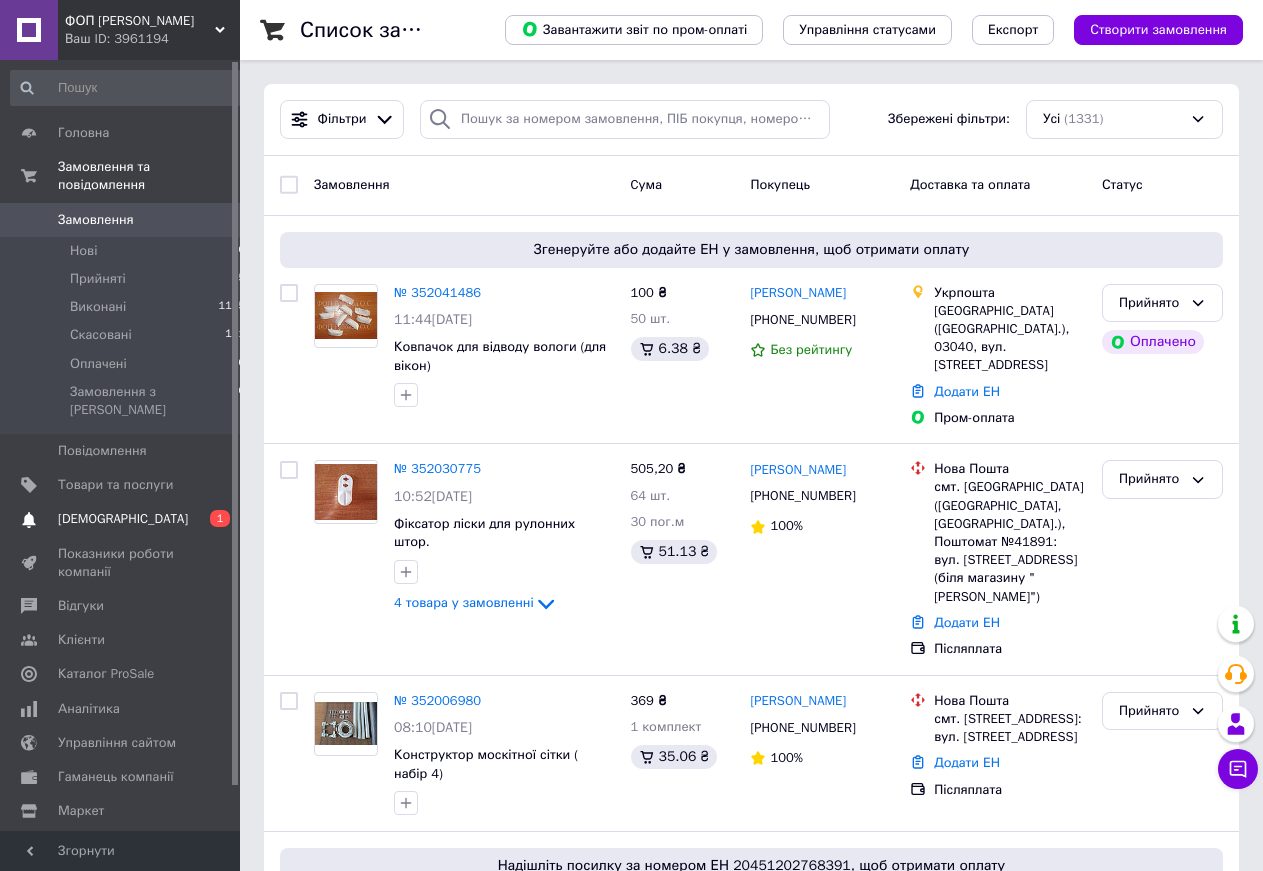 click on "[DEMOGRAPHIC_DATA]" at bounding box center (123, 519) 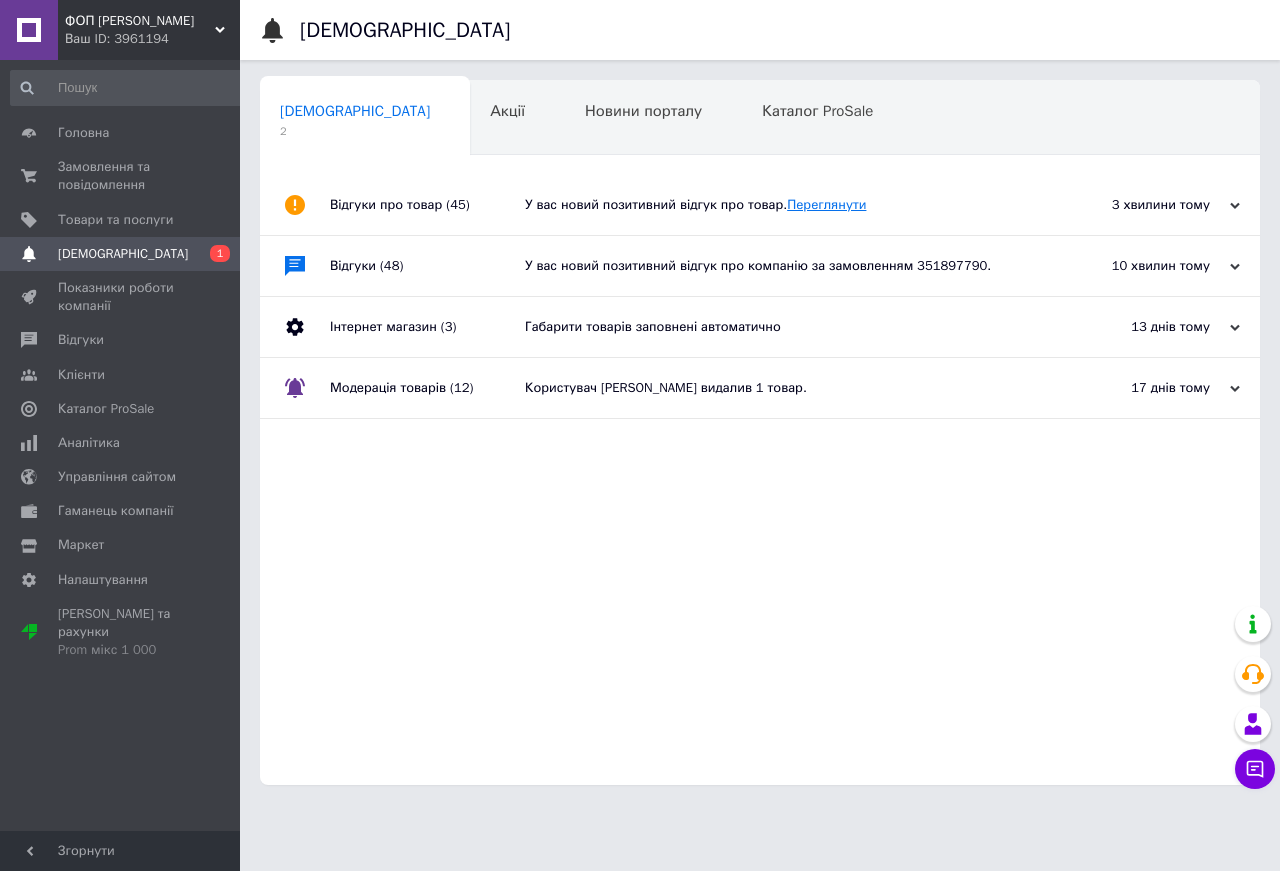 click on "Переглянути" at bounding box center (826, 204) 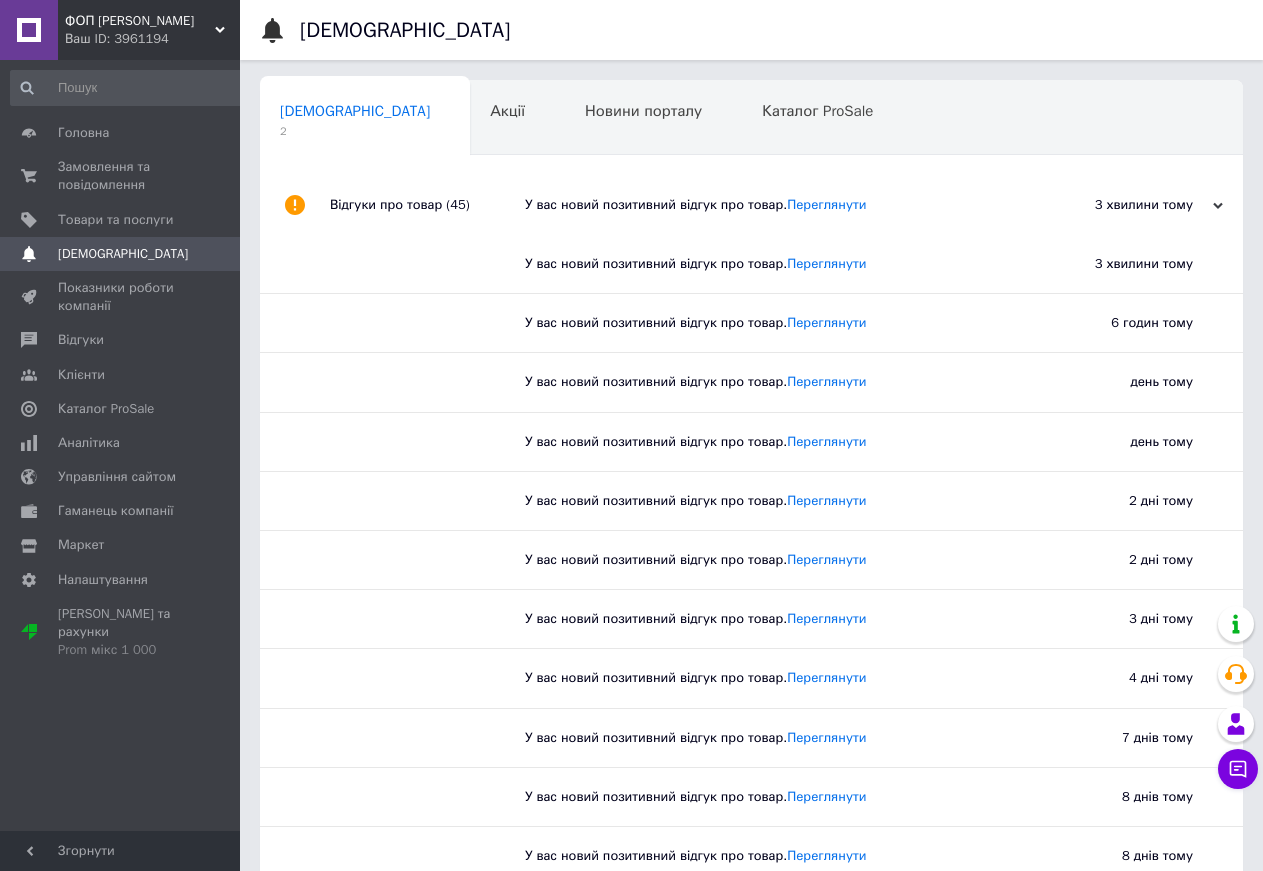 click on "У вас новий позитивний відгук про товар.  Переглянути" at bounding box center [759, 264] 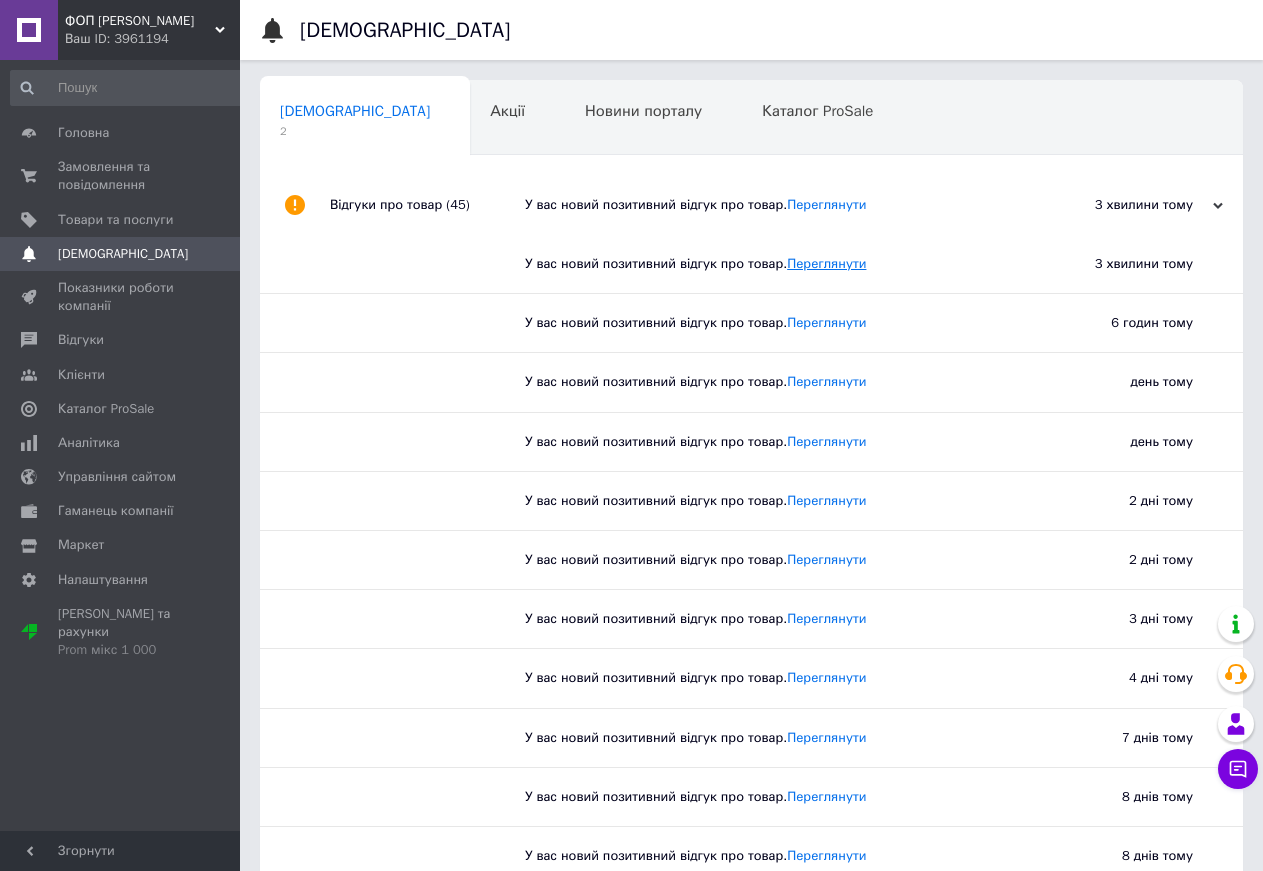 click on "Переглянути" at bounding box center (826, 263) 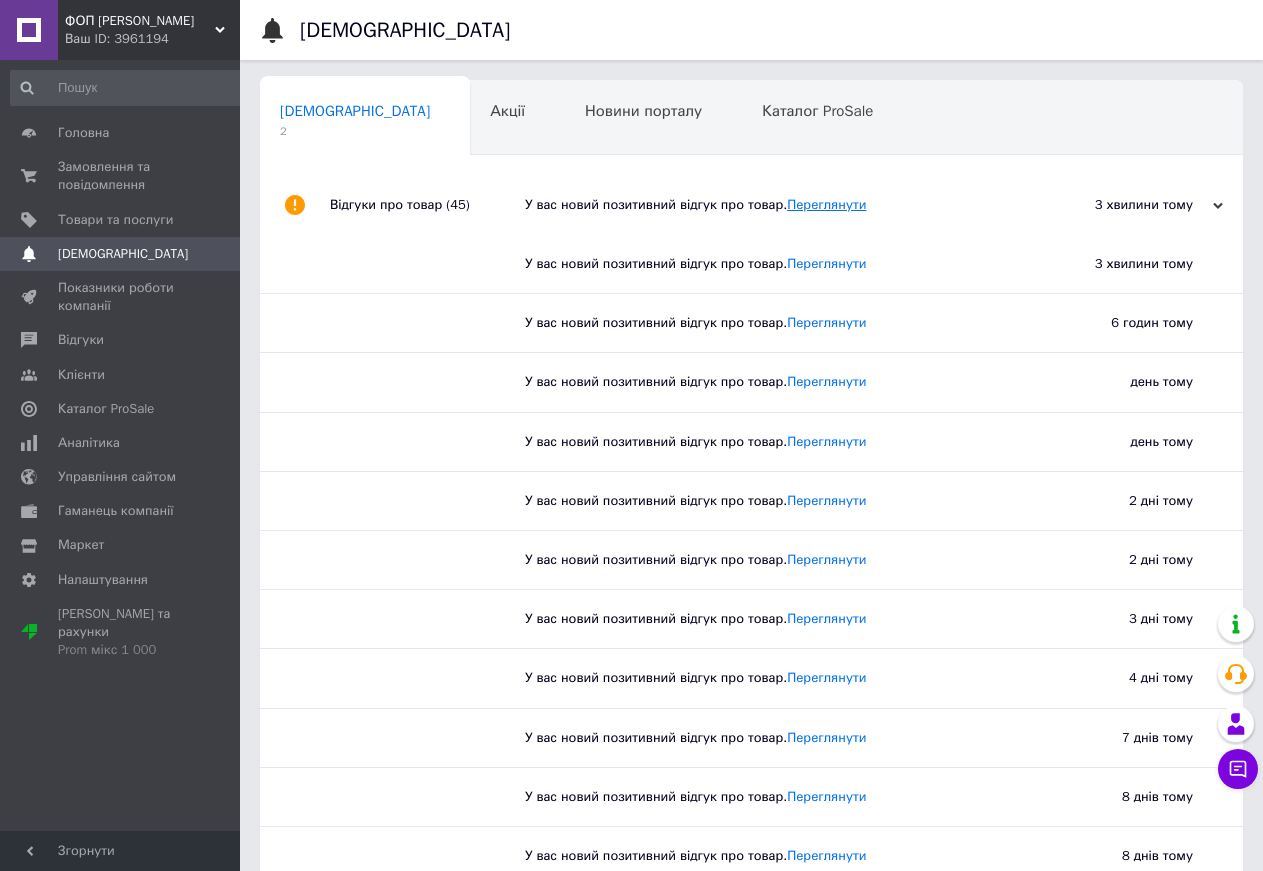 click on "Переглянути" at bounding box center [826, 204] 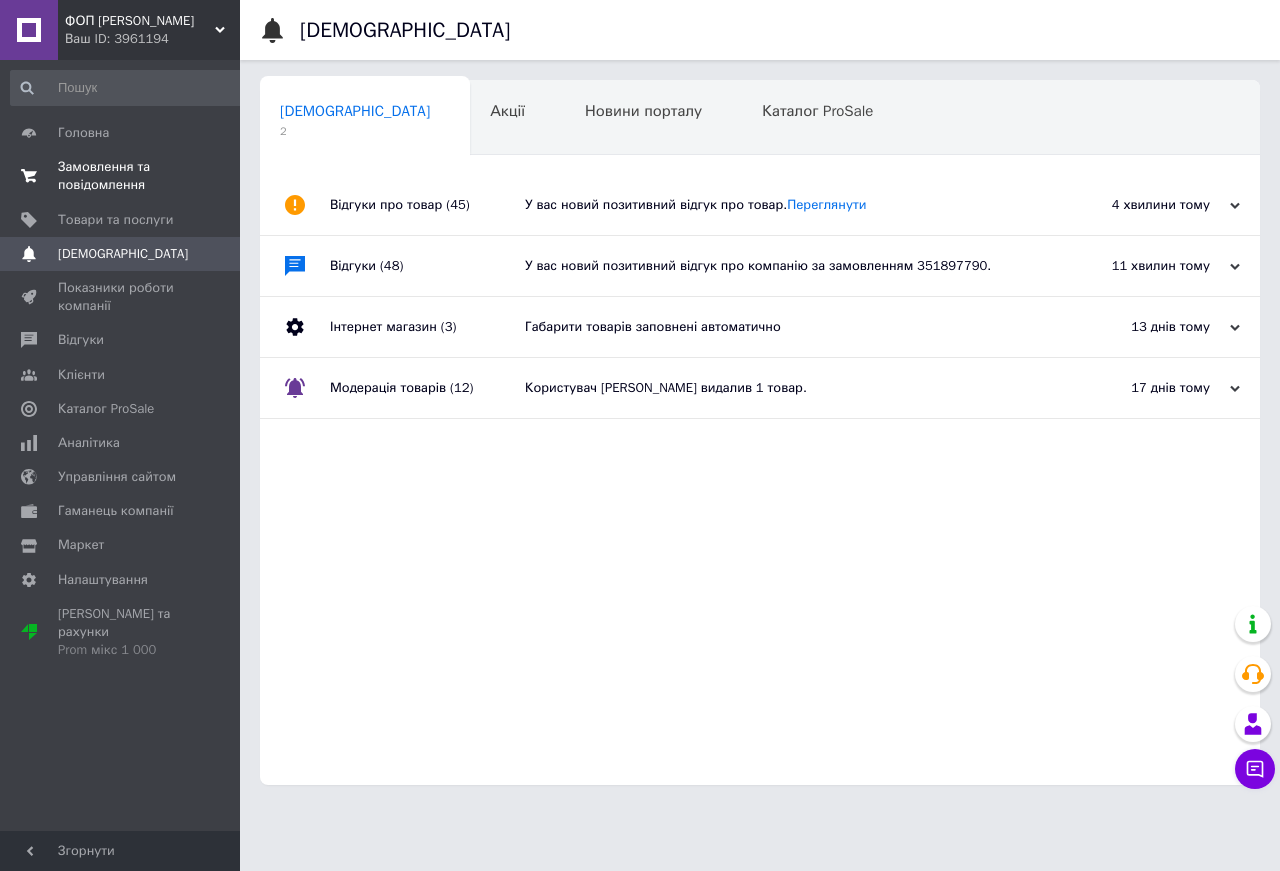 click on "Замовлення та повідомлення" at bounding box center [121, 176] 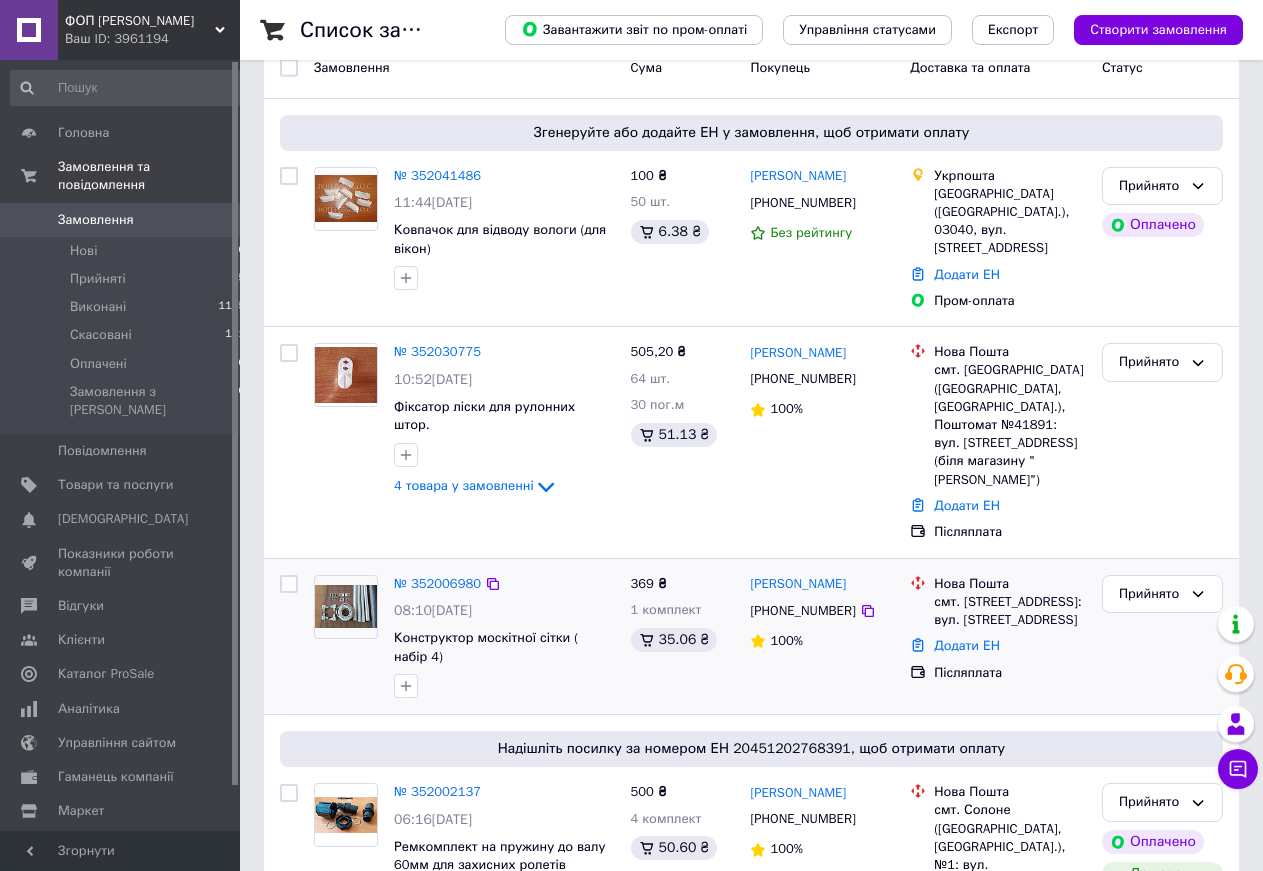 scroll, scrollTop: 204, scrollLeft: 0, axis: vertical 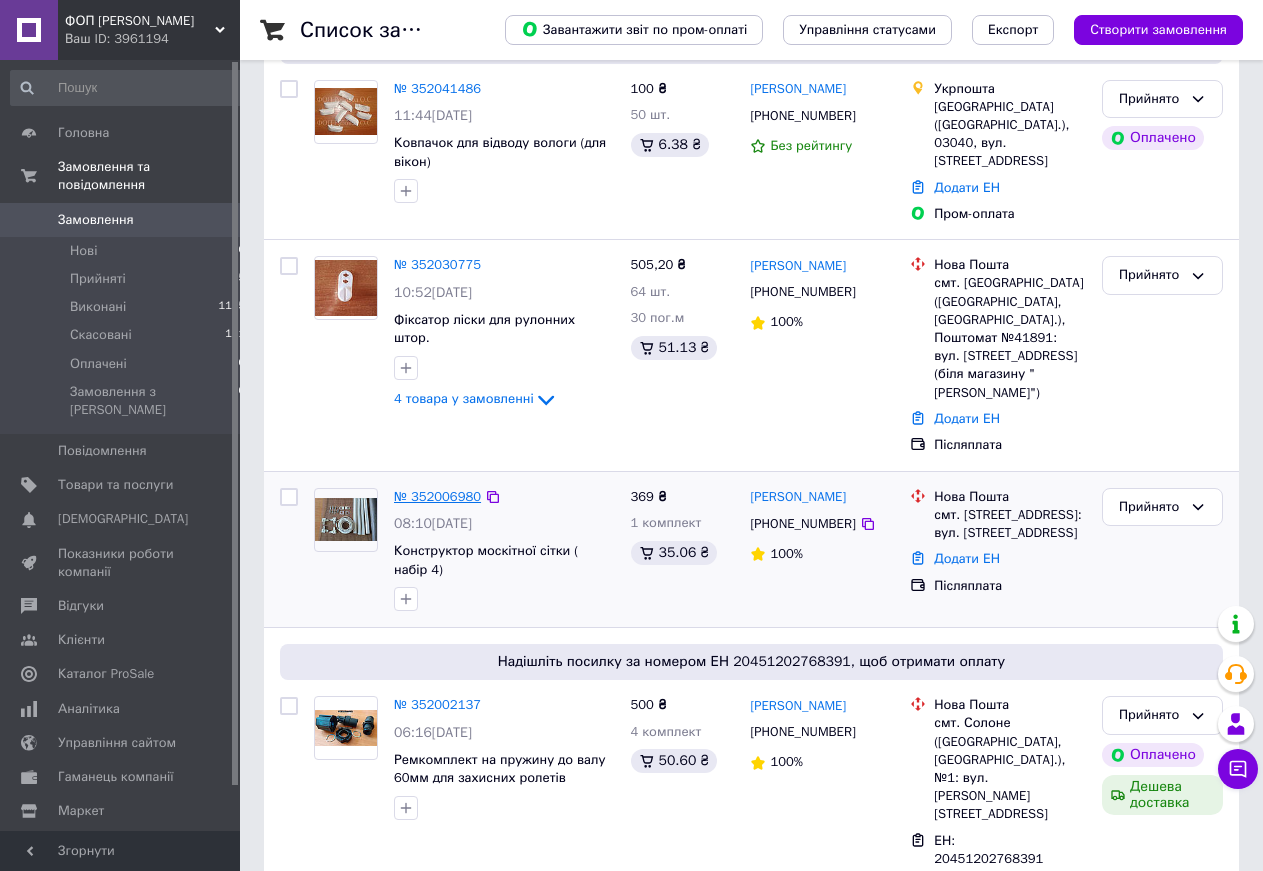 click on "№ 352006980" at bounding box center (437, 496) 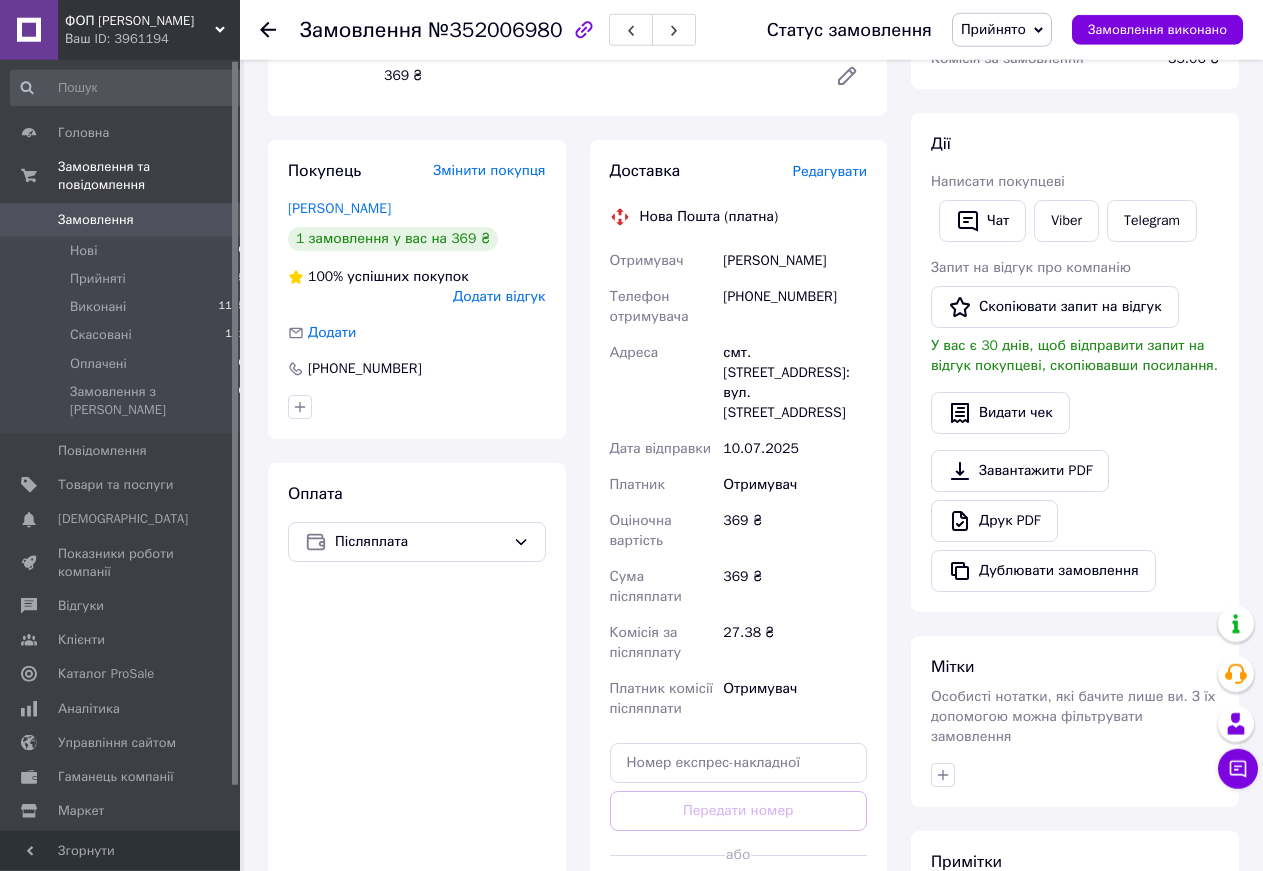 scroll, scrollTop: 0, scrollLeft: 0, axis: both 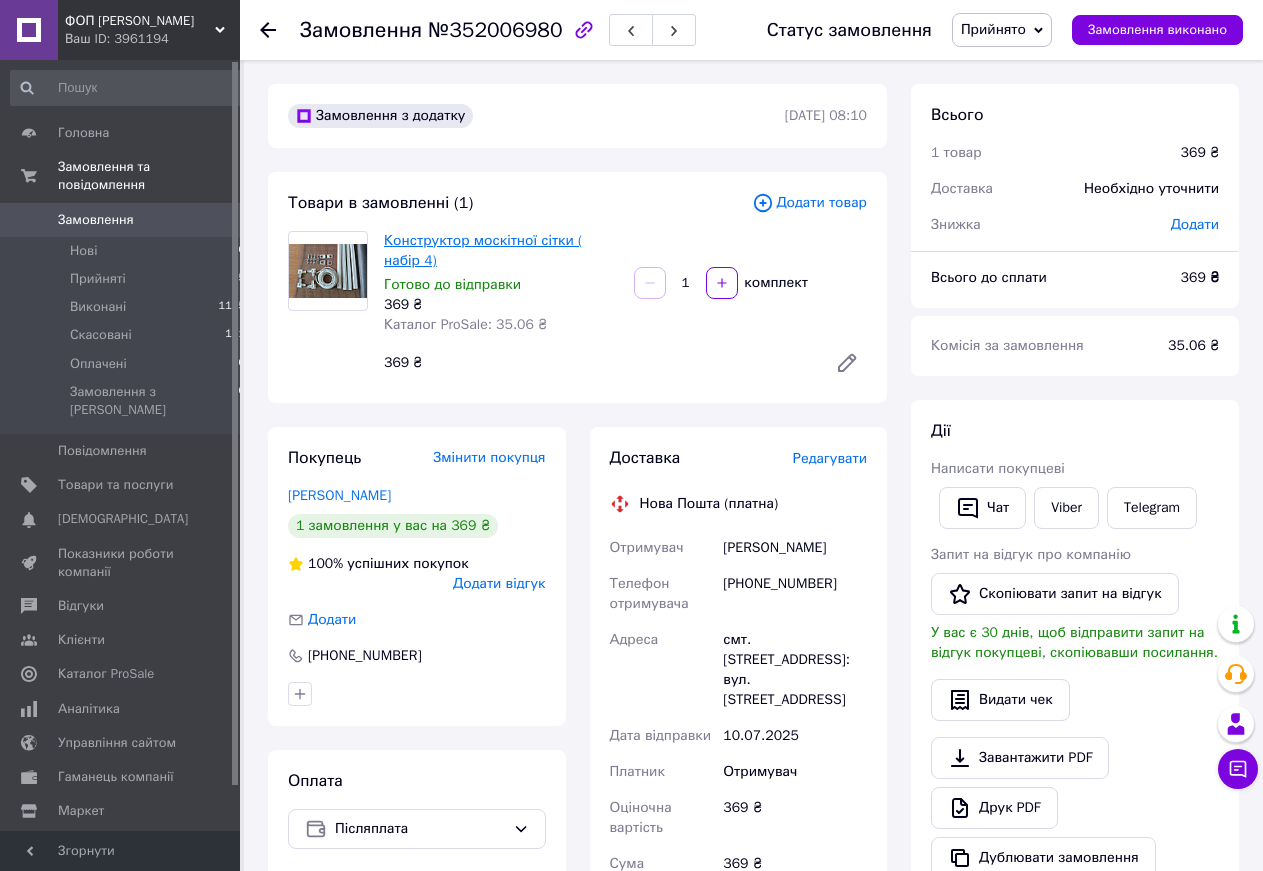 click on "Конструктор москітної сітки ( набір 4)" at bounding box center (483, 250) 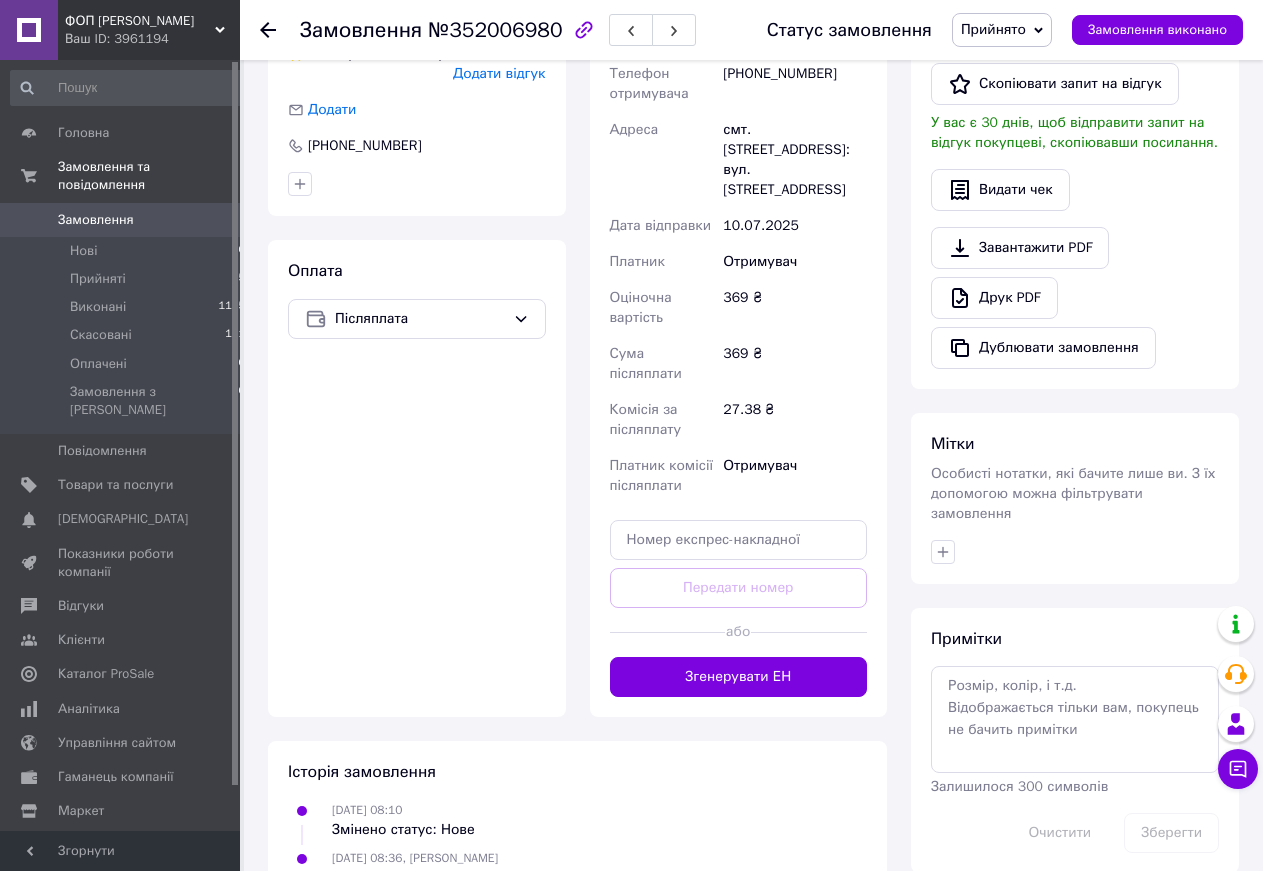 scroll, scrollTop: 0, scrollLeft: 0, axis: both 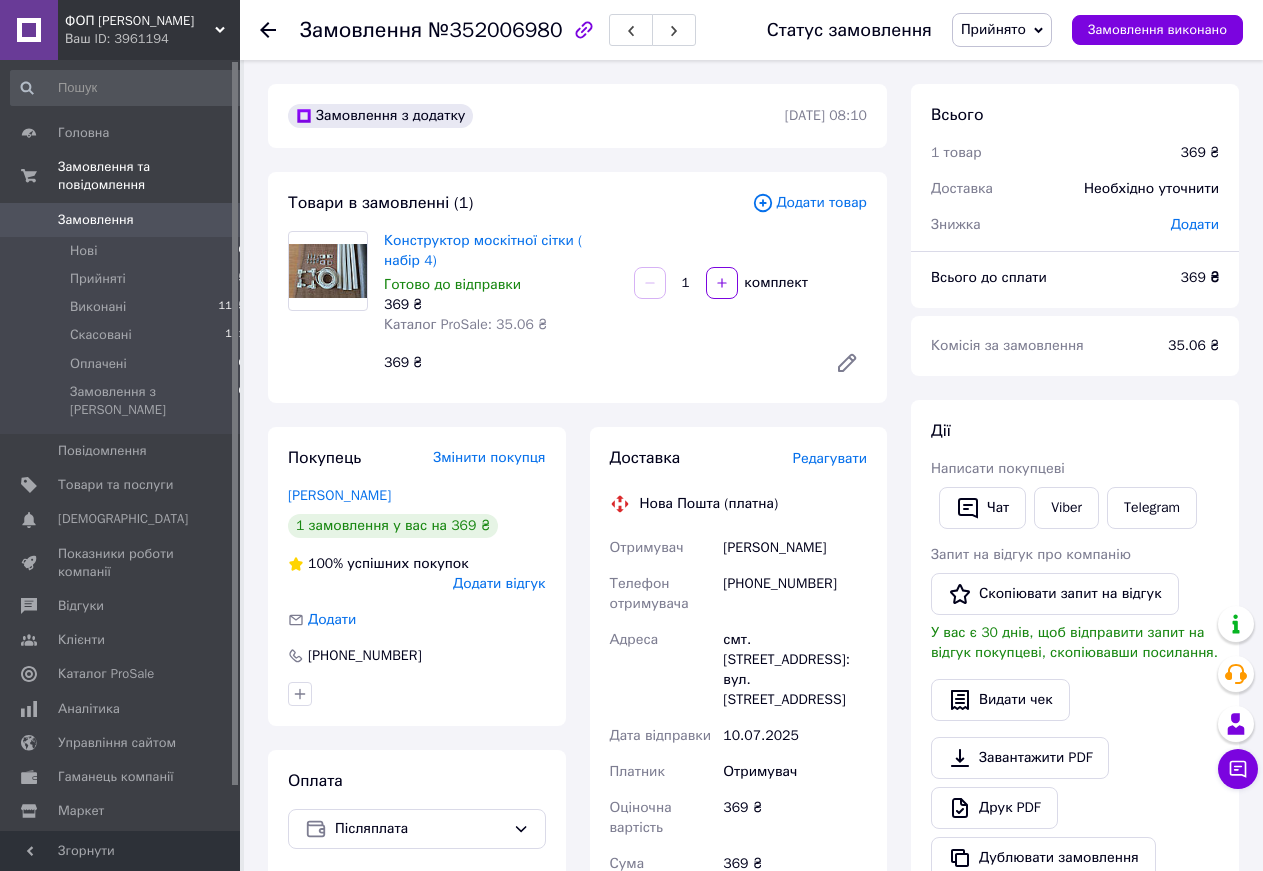 click 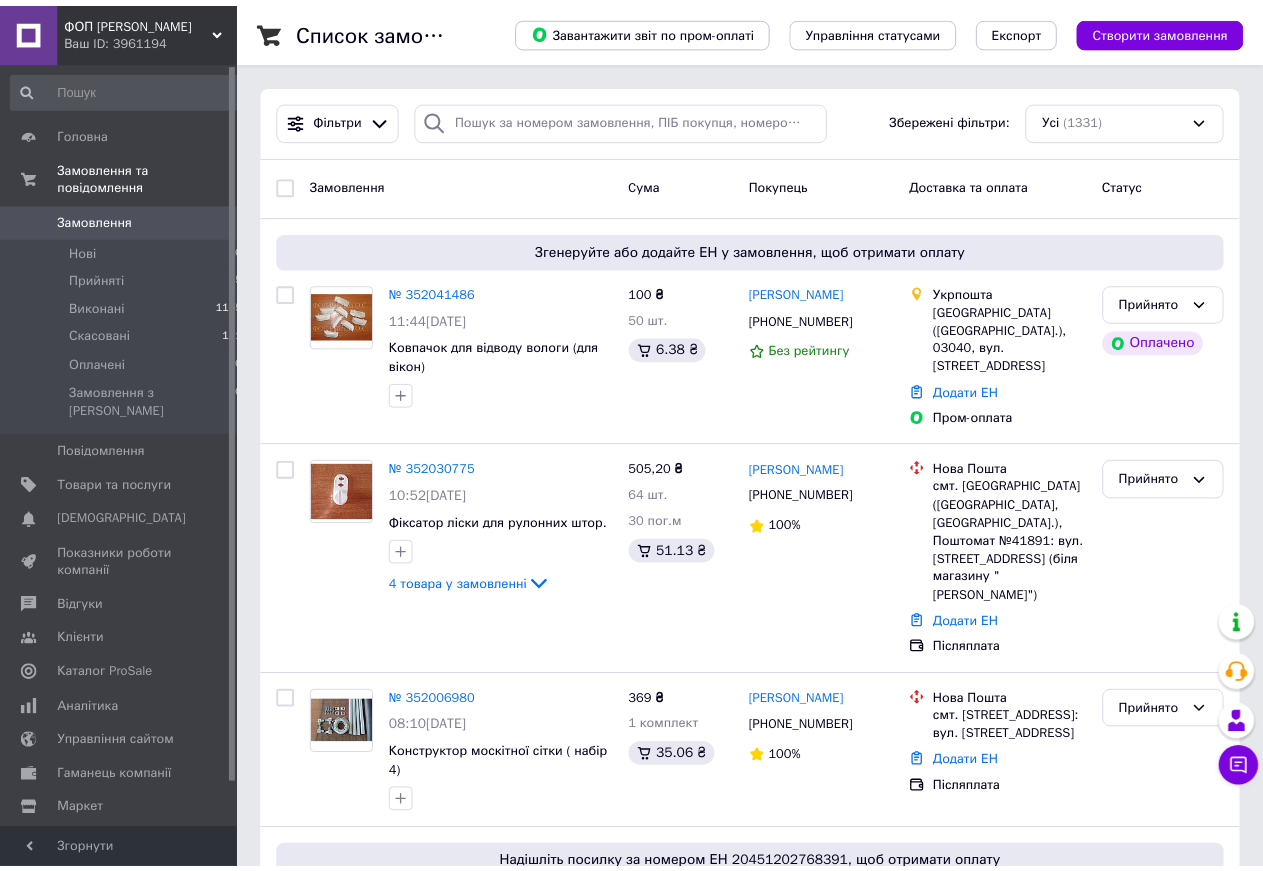 scroll, scrollTop: 0, scrollLeft: 0, axis: both 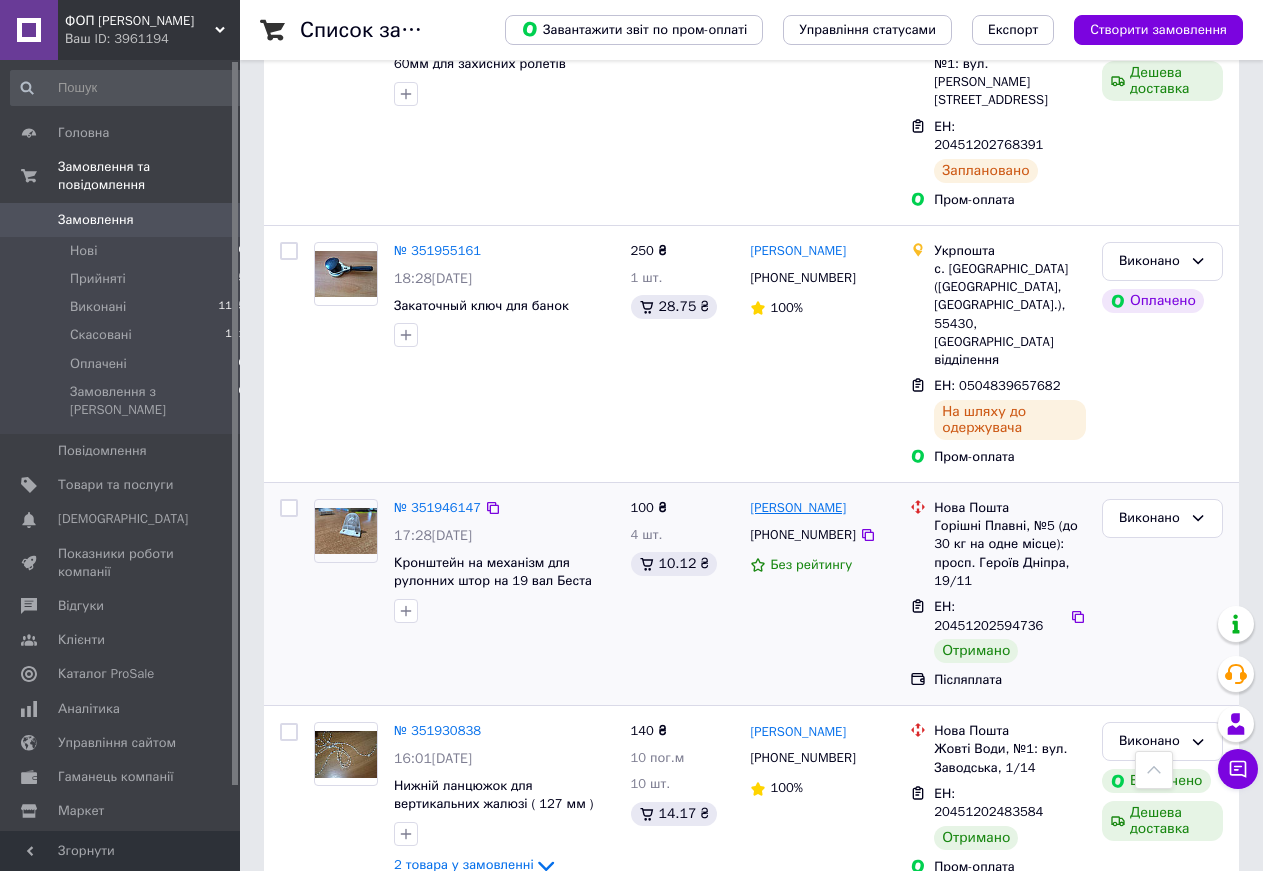 click on "[PERSON_NAME]" at bounding box center (798, 508) 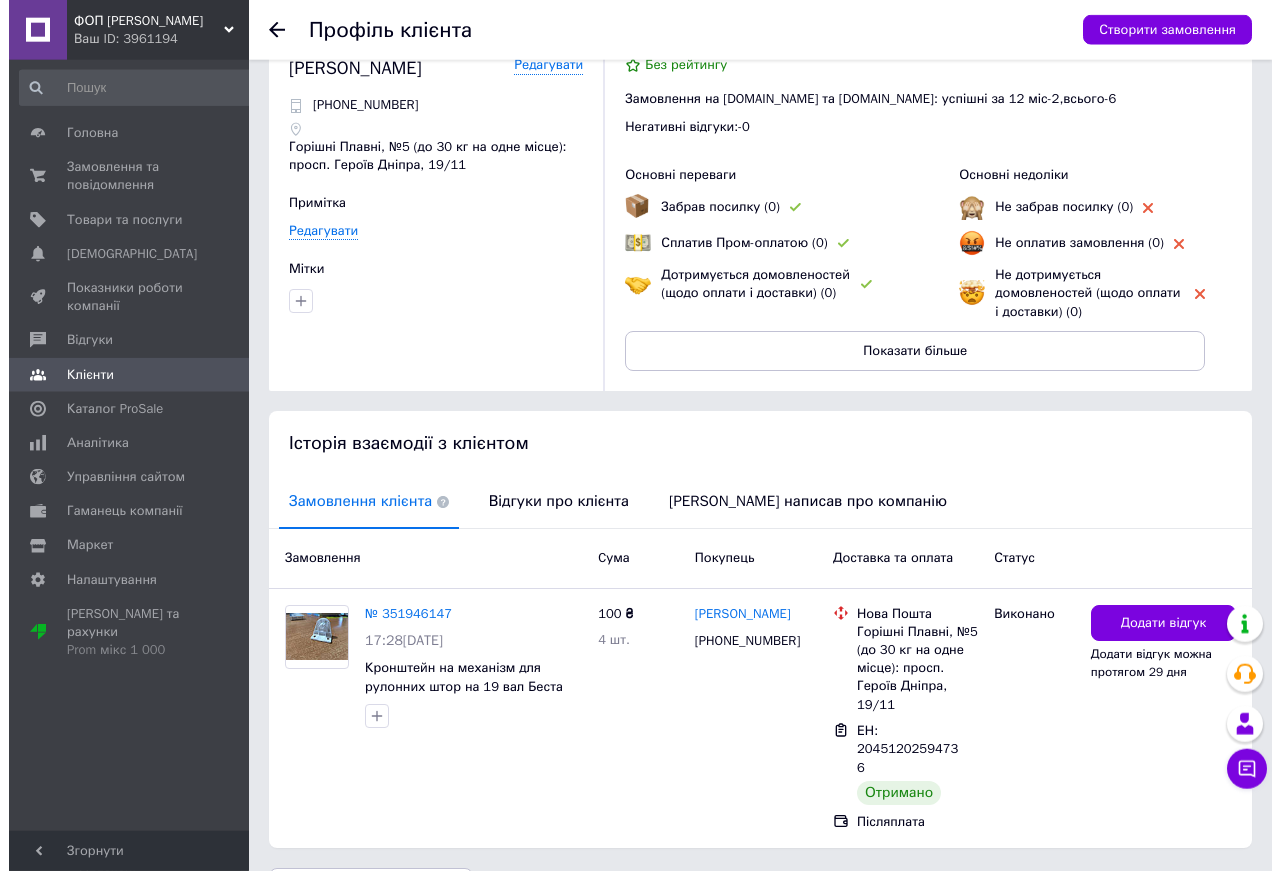 scroll, scrollTop: 82, scrollLeft: 0, axis: vertical 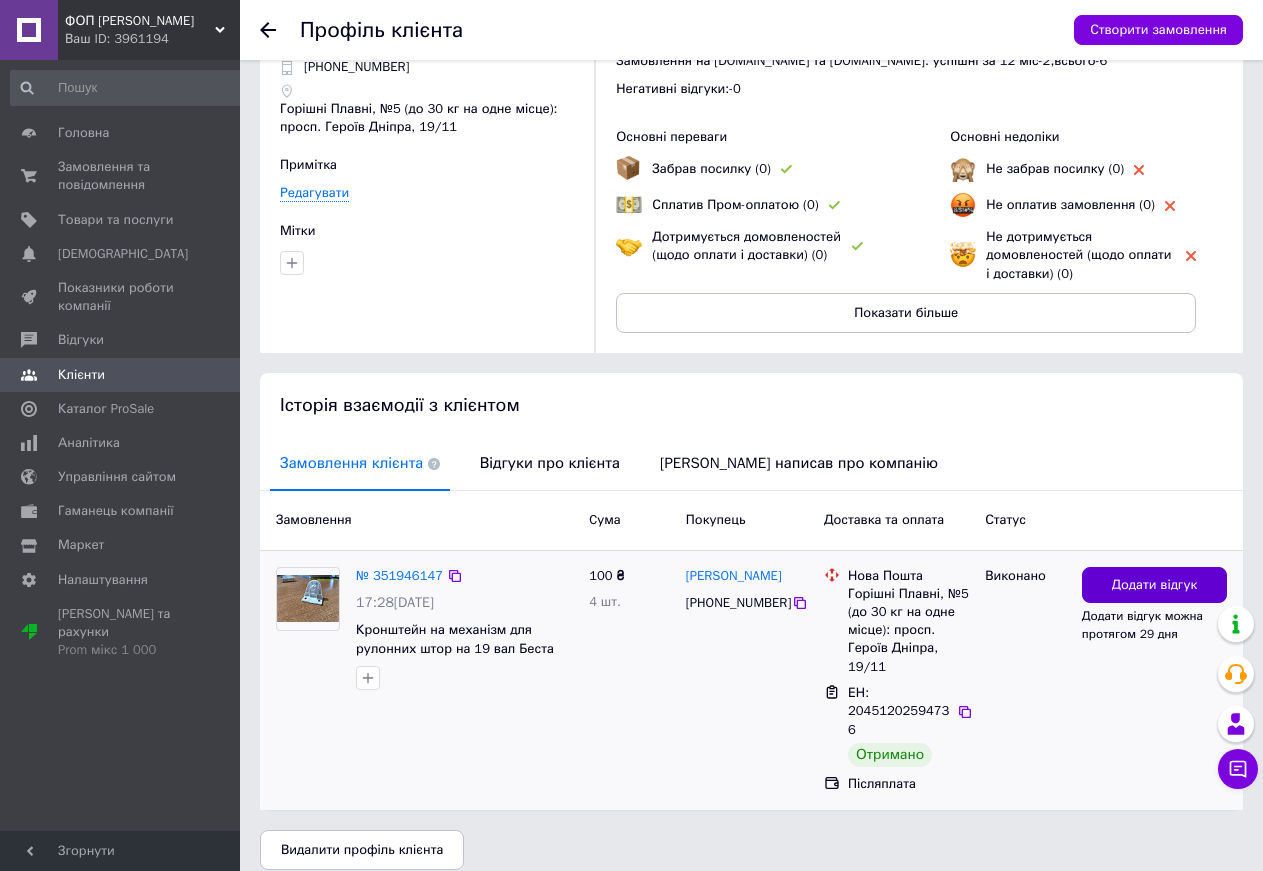click on "Додати відгук" at bounding box center (1155, 585) 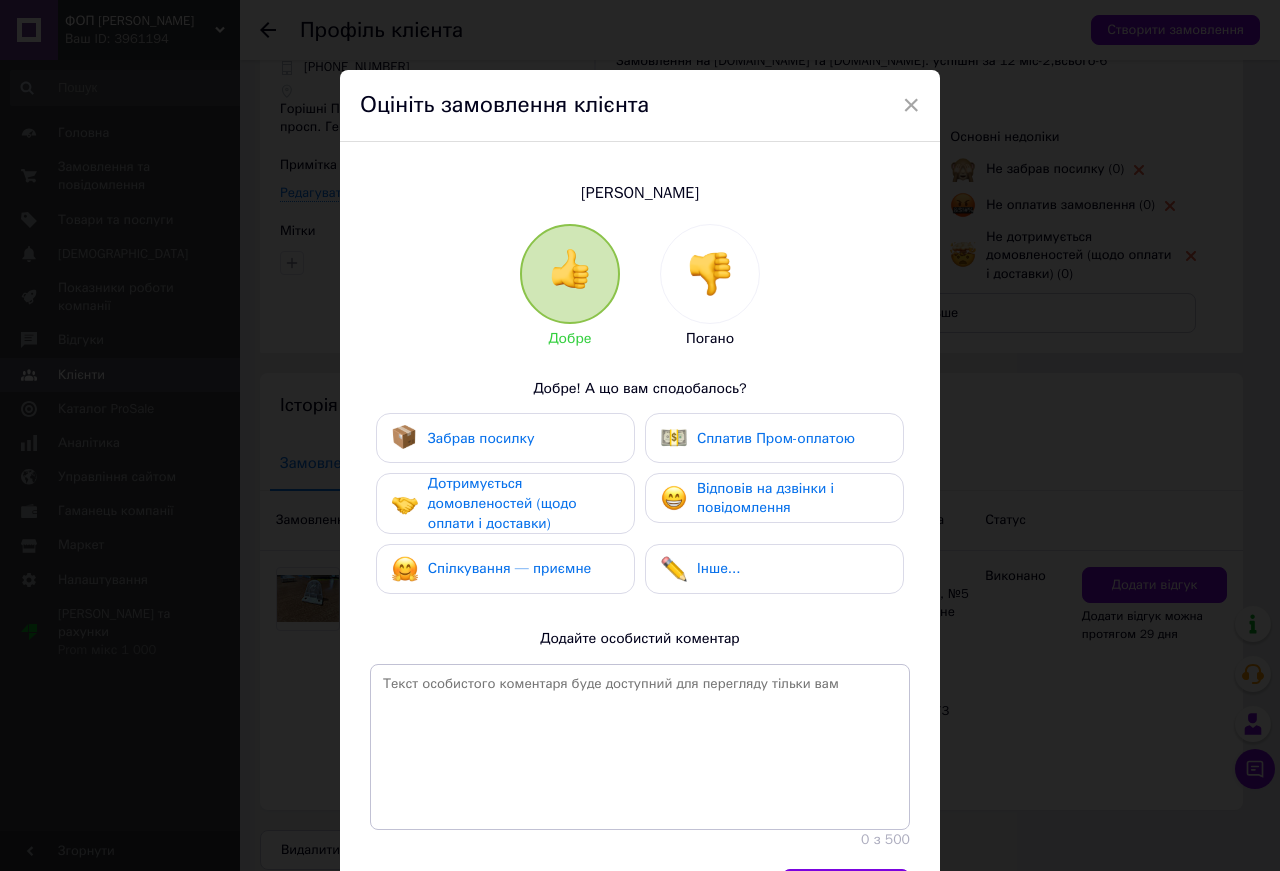 click on "Забрав посилку" at bounding box center [505, 438] 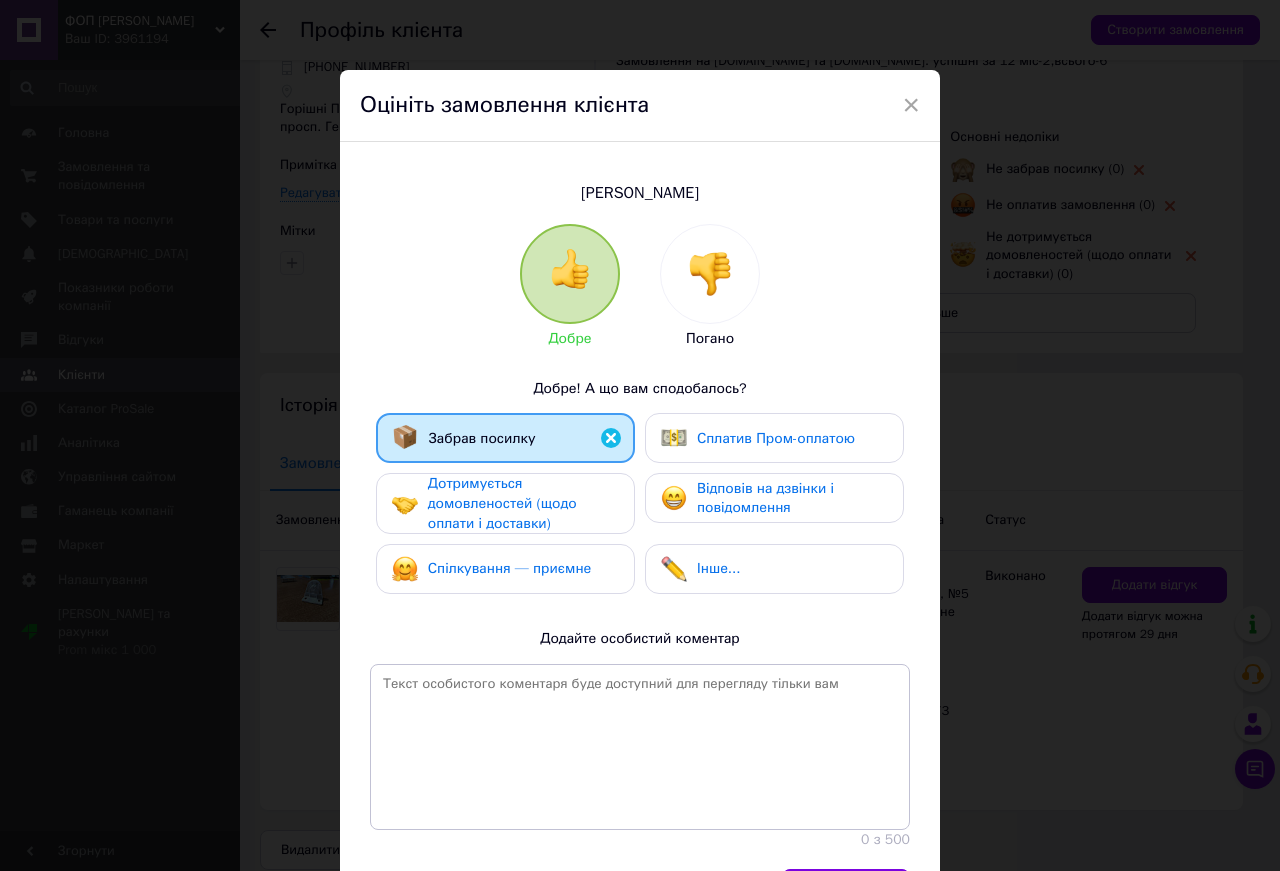 click on "Дотримується домовленостей (щодо оплати і доставки)" at bounding box center (502, 503) 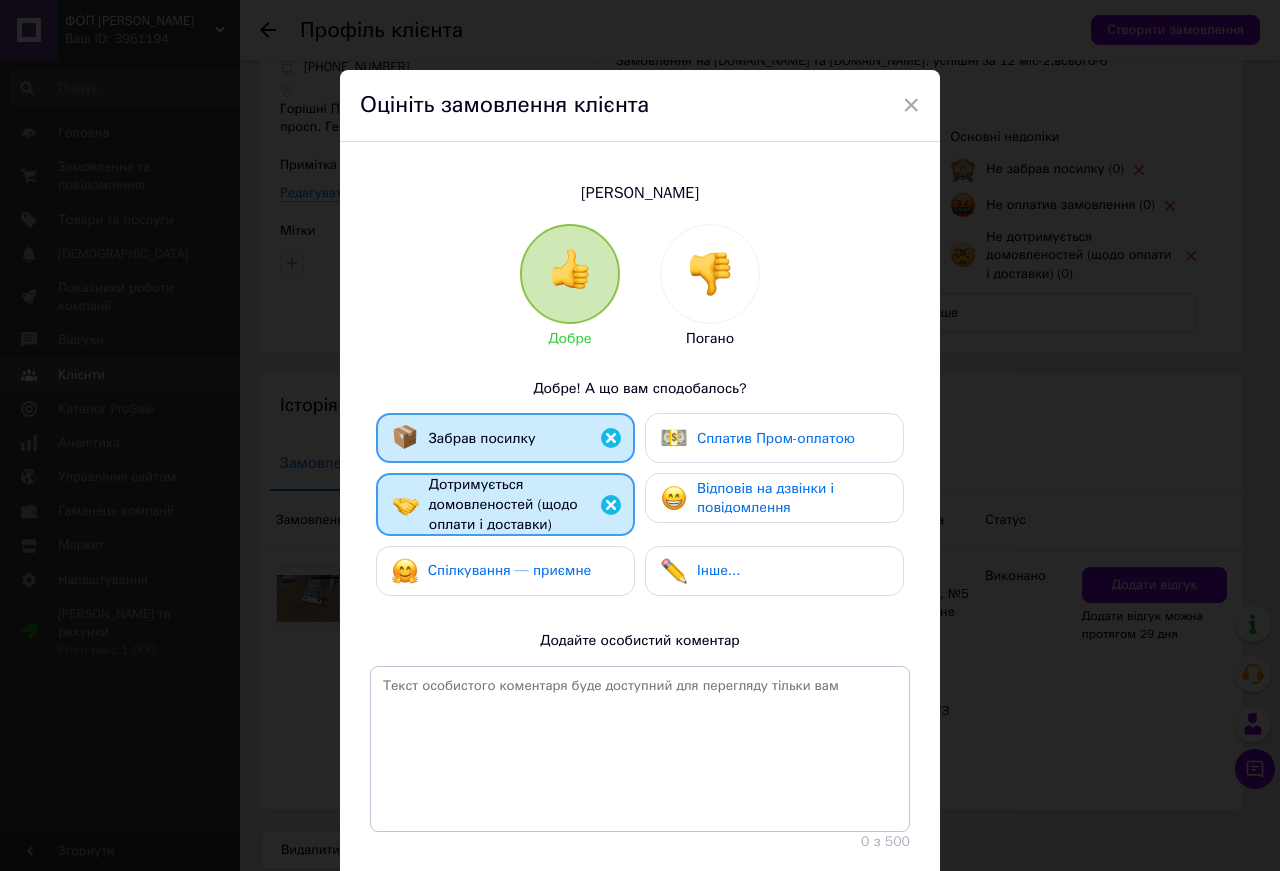 click on "Спілкування — приємне" at bounding box center (510, 570) 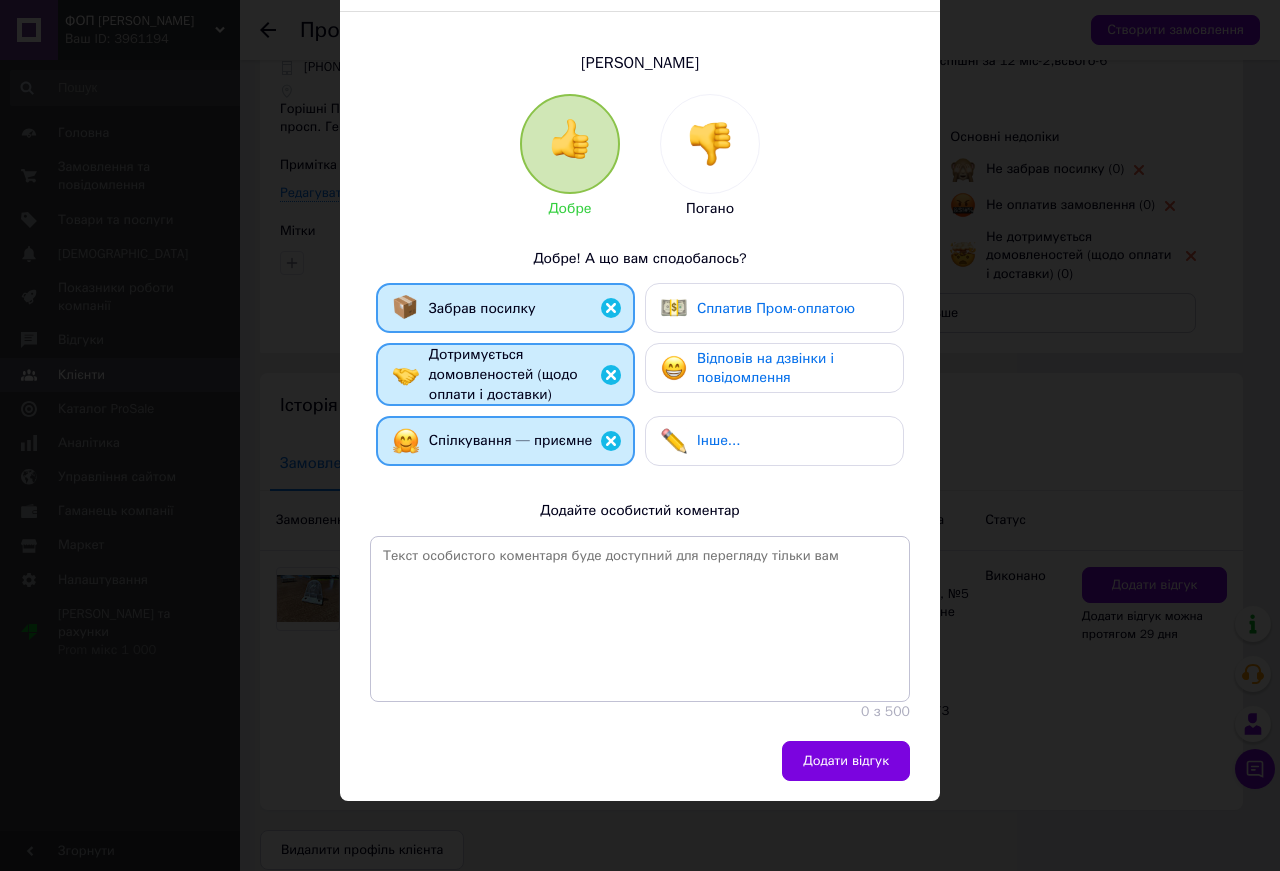 scroll, scrollTop: 154, scrollLeft: 0, axis: vertical 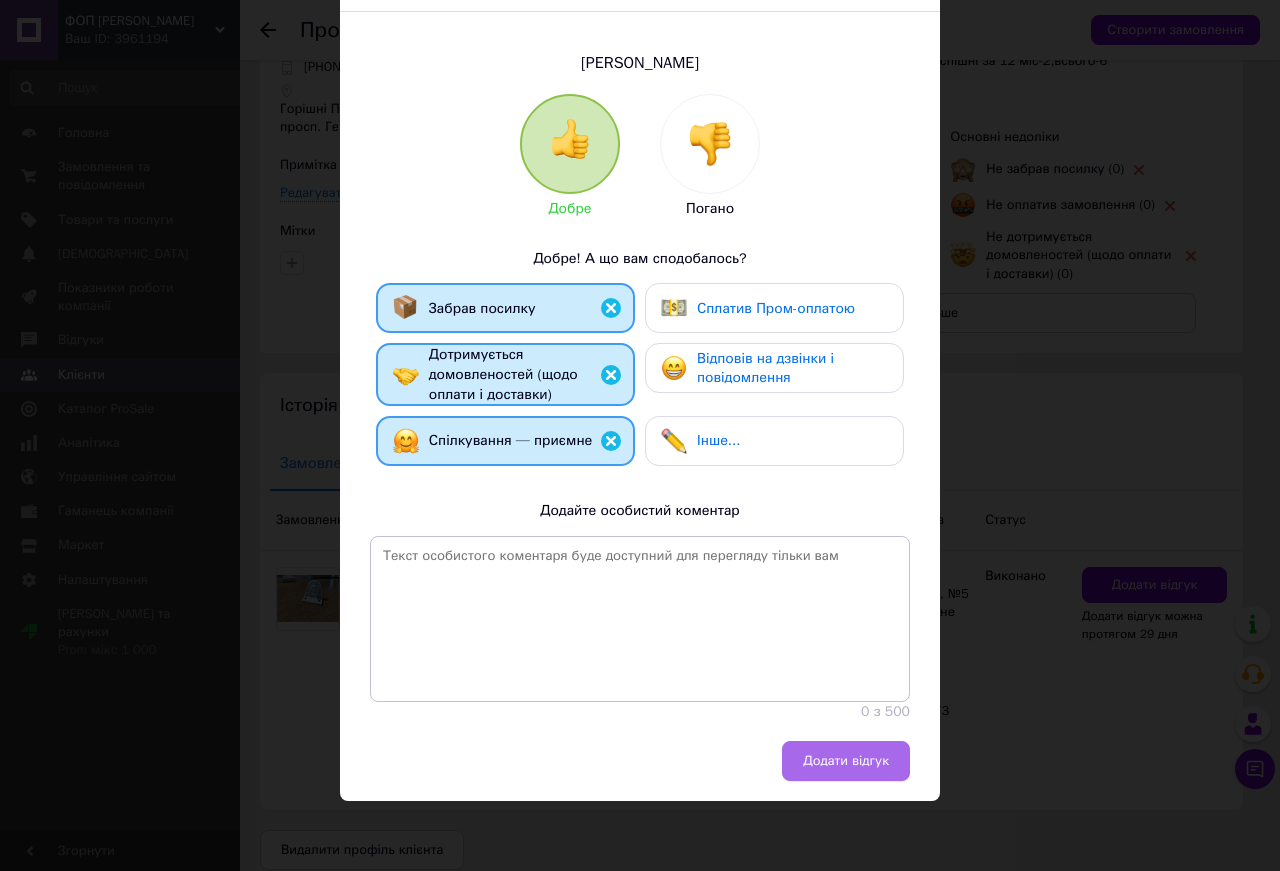 drag, startPoint x: 817, startPoint y: 734, endPoint x: 823, endPoint y: 743, distance: 10.816654 